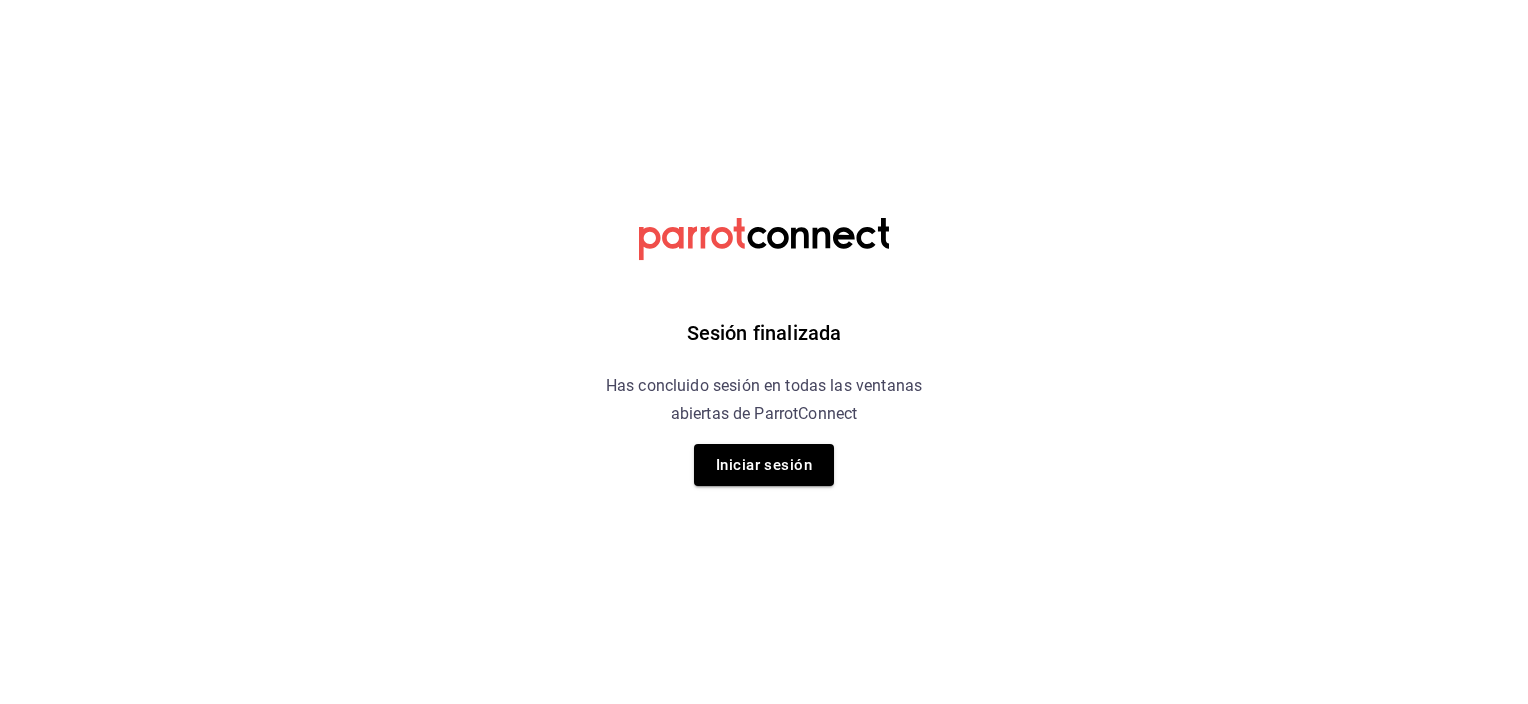 scroll, scrollTop: 0, scrollLeft: 0, axis: both 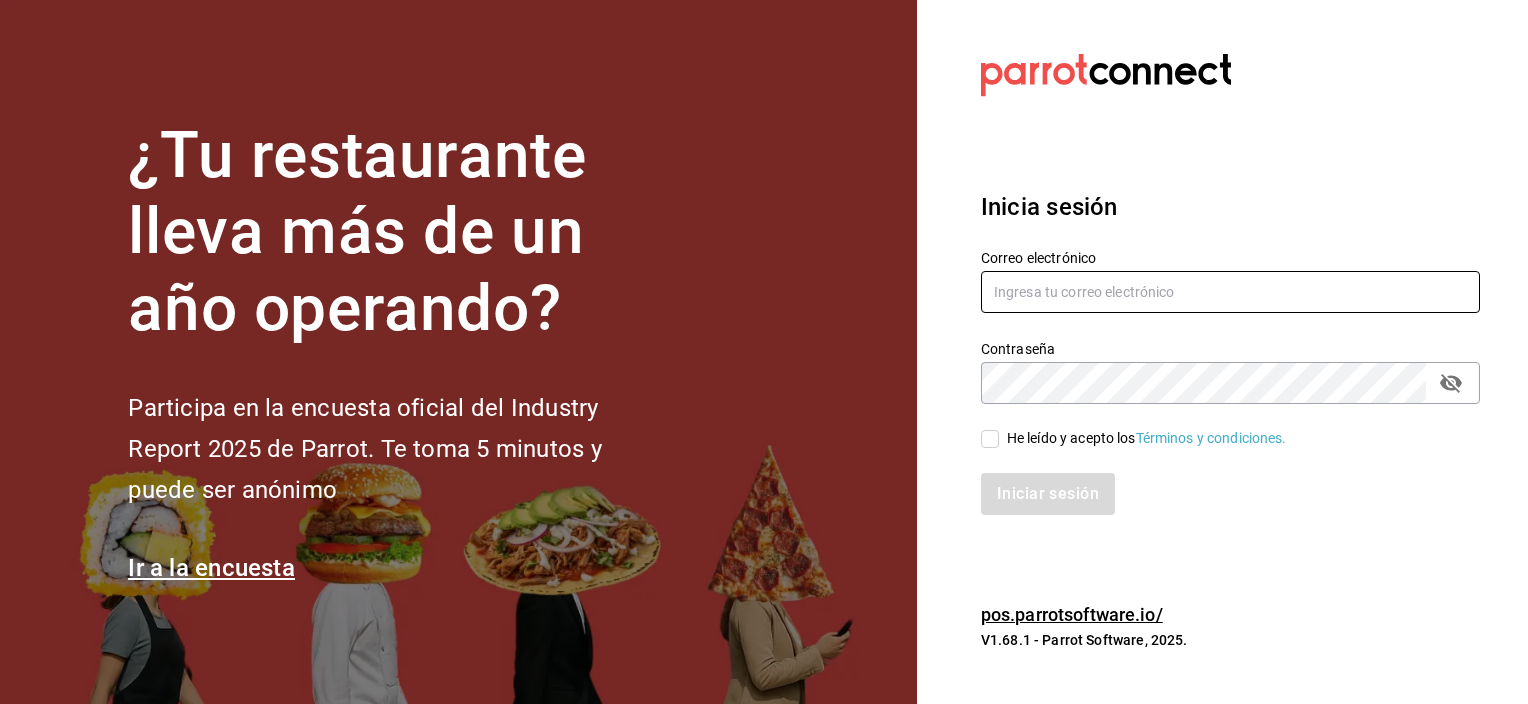 click at bounding box center [1230, 292] 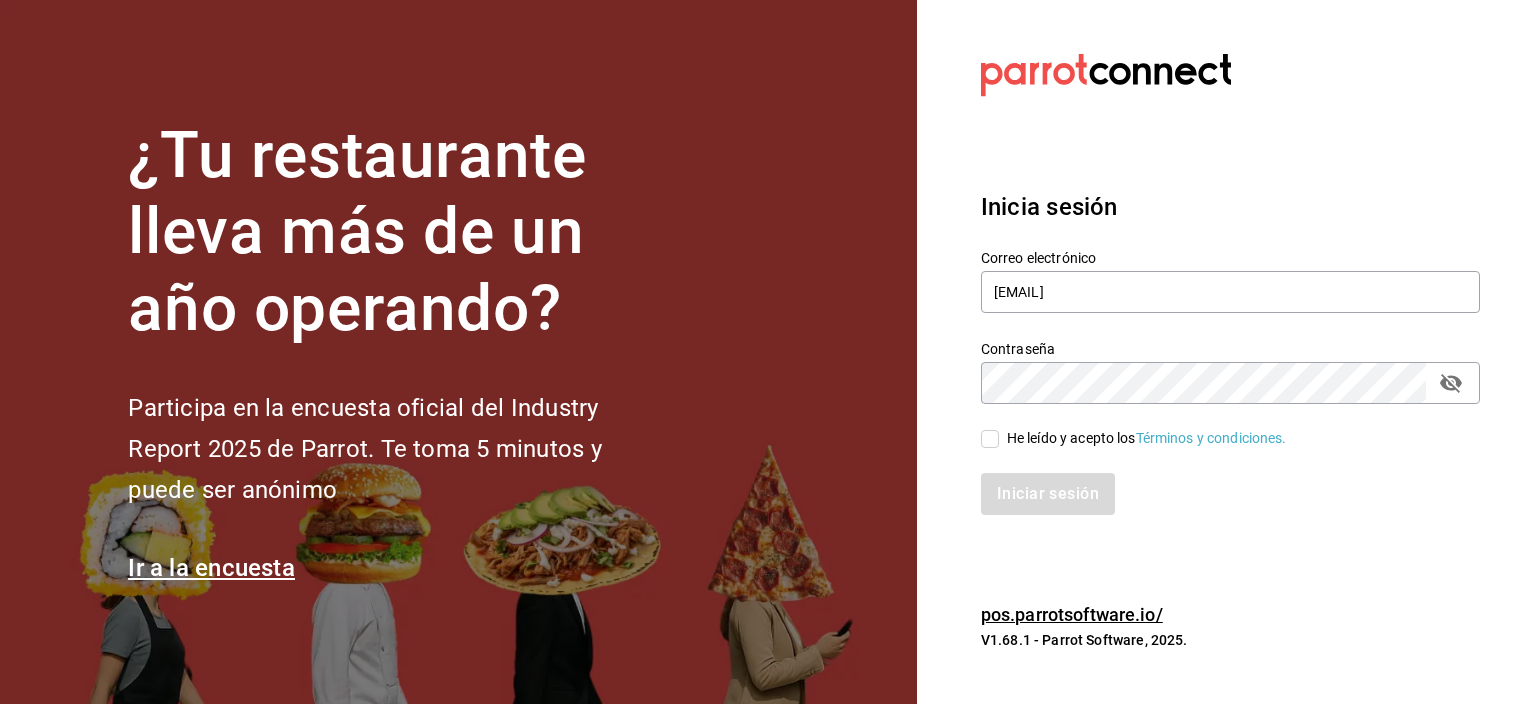 click on "He leído y acepto los  Términos y condiciones." at bounding box center [990, 439] 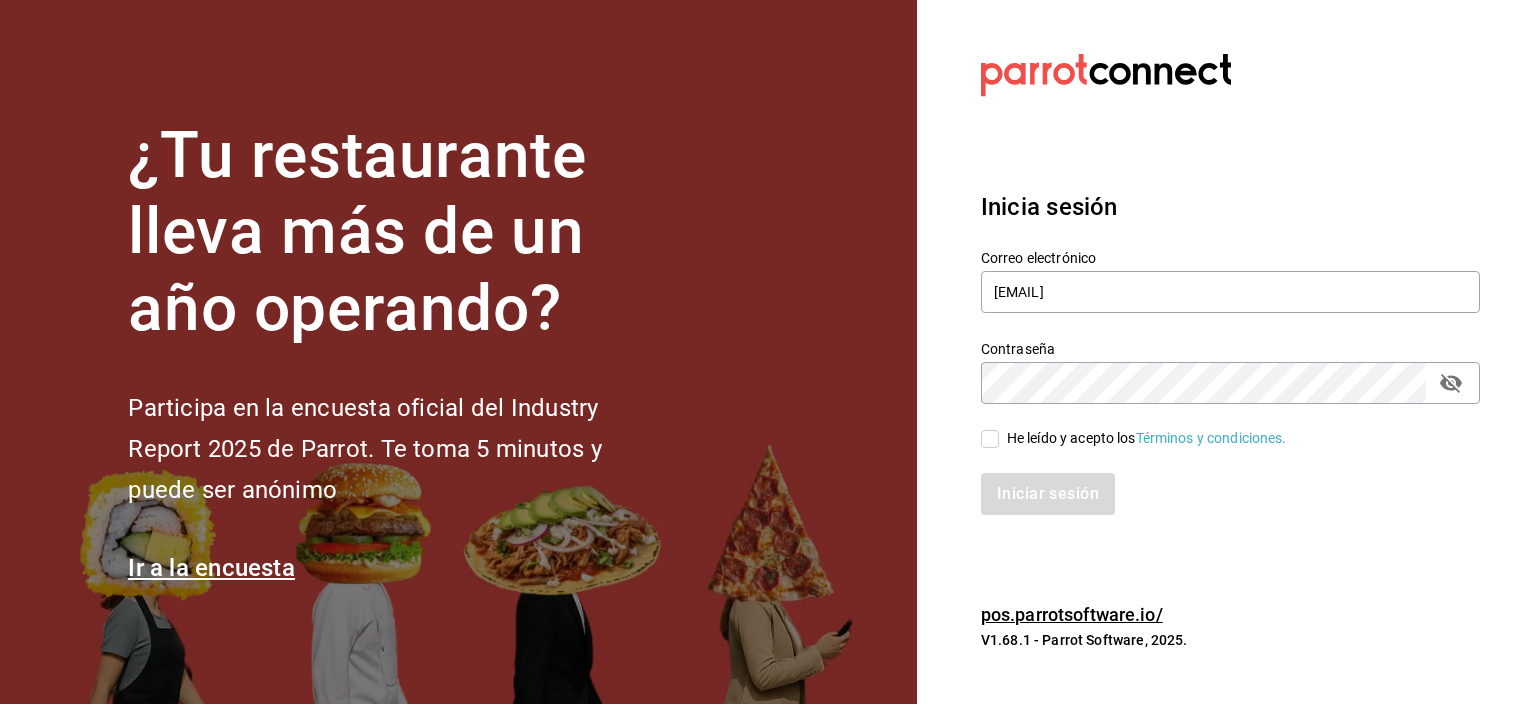 checkbox on "true" 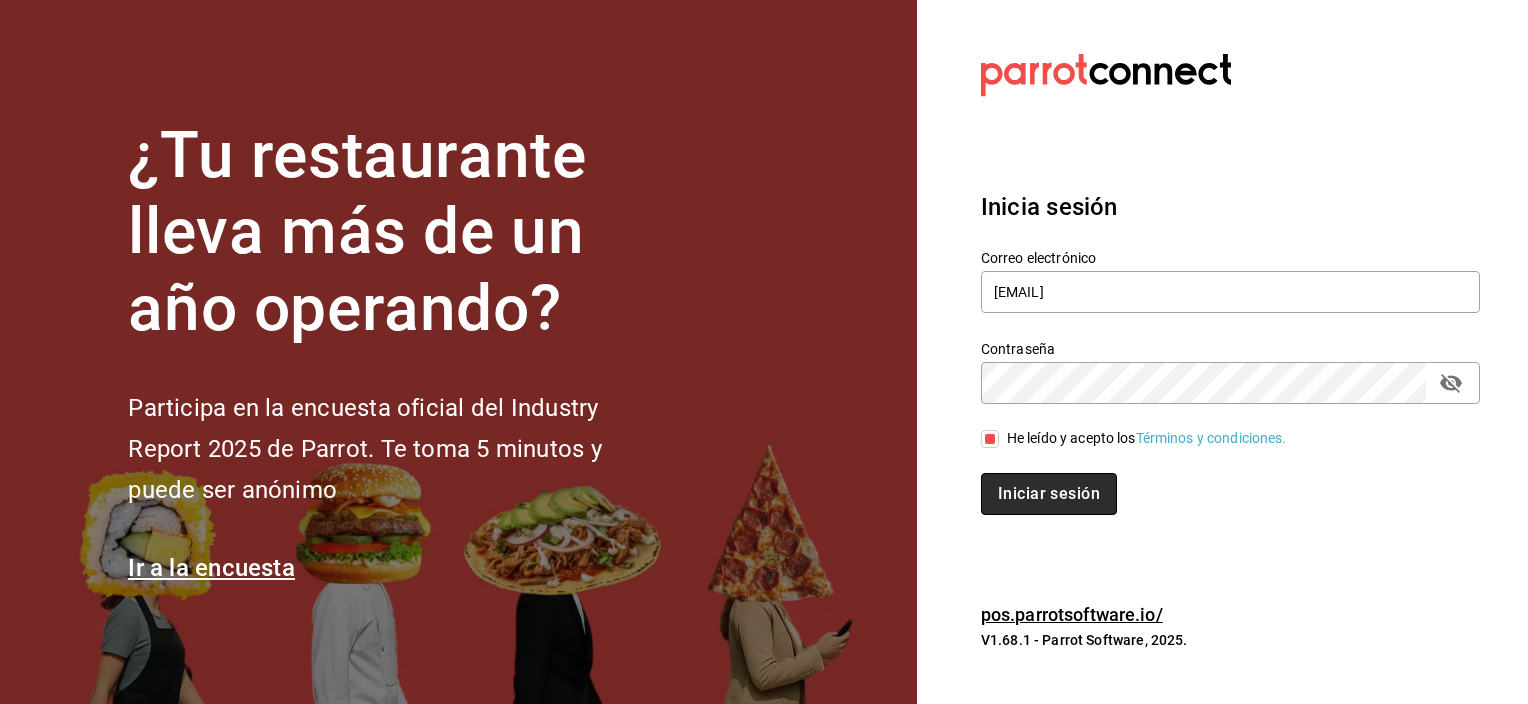 click on "Iniciar sesión" at bounding box center [1049, 494] 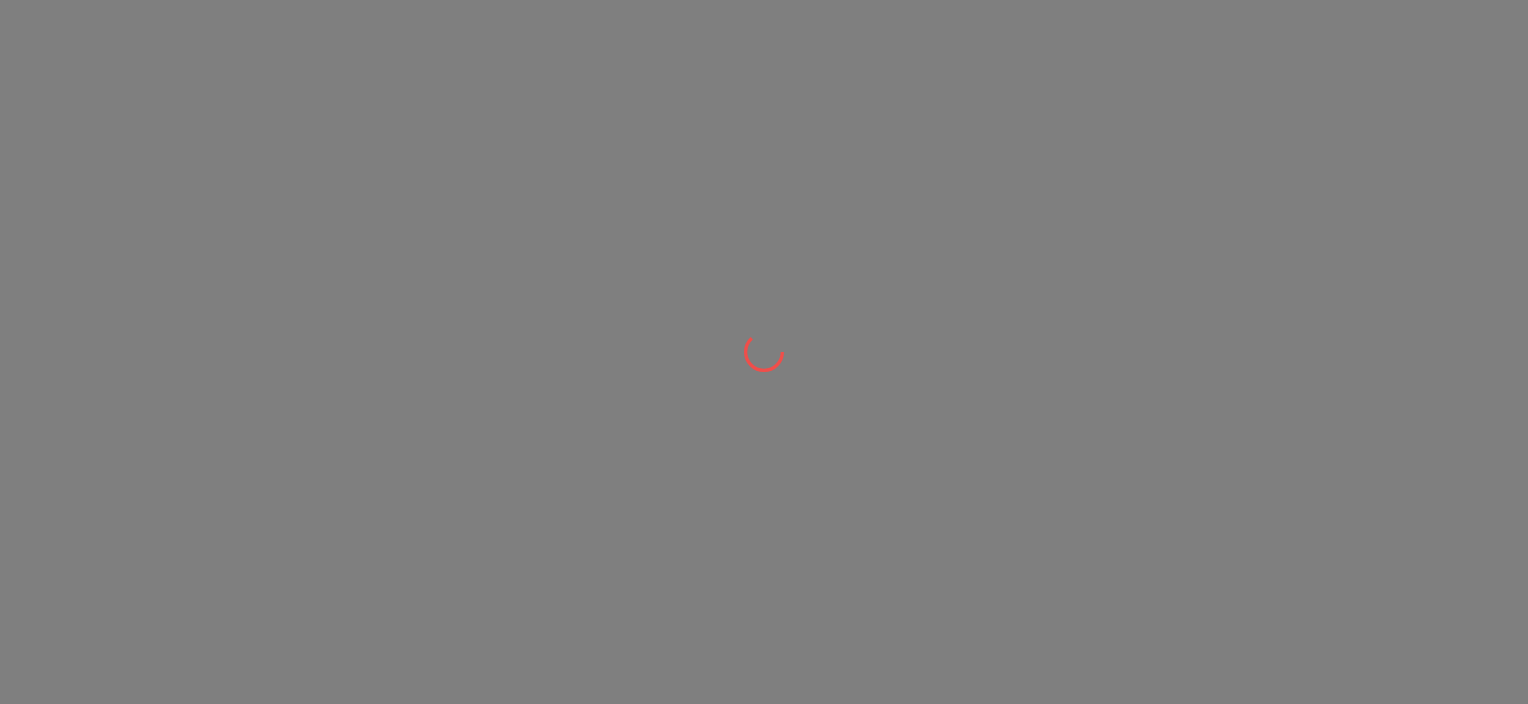 scroll, scrollTop: 0, scrollLeft: 0, axis: both 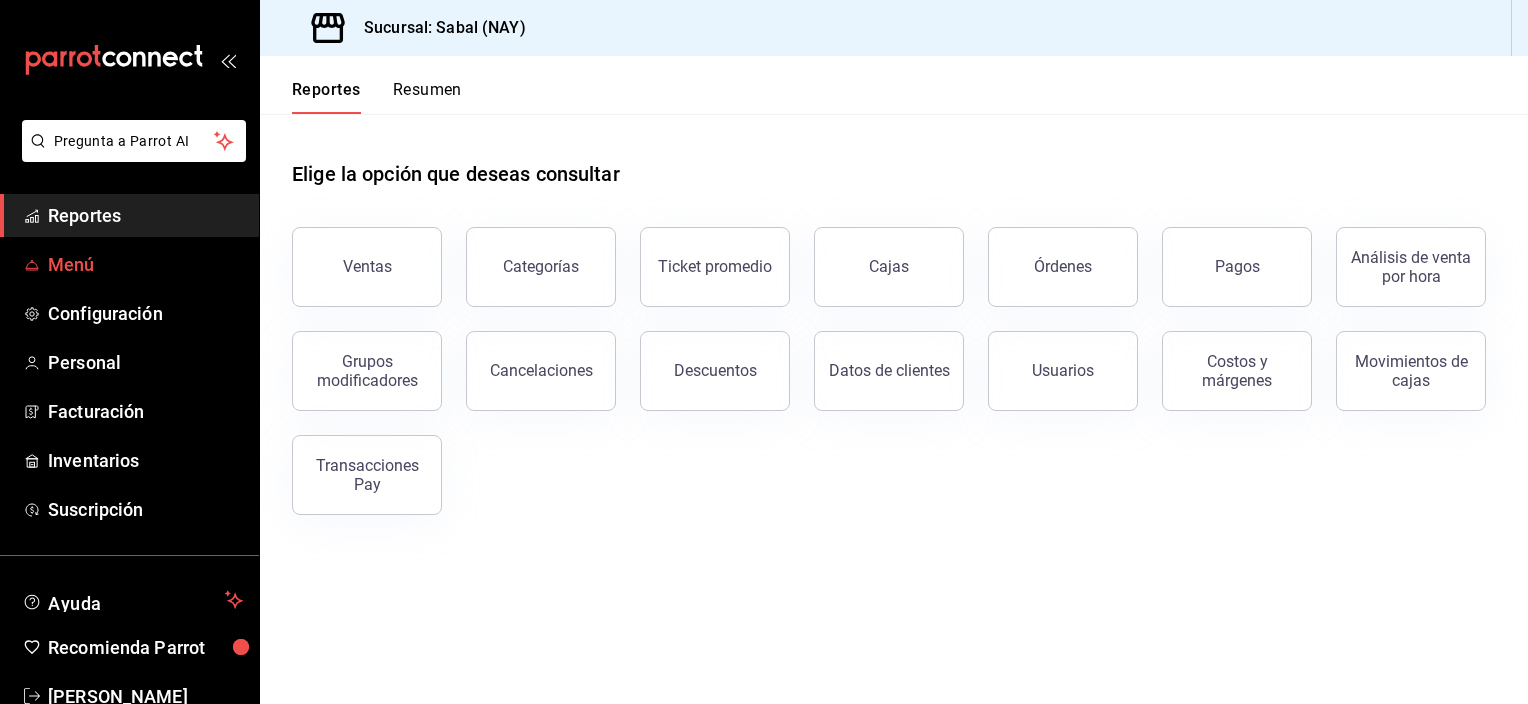 click on "Menú" at bounding box center [145, 264] 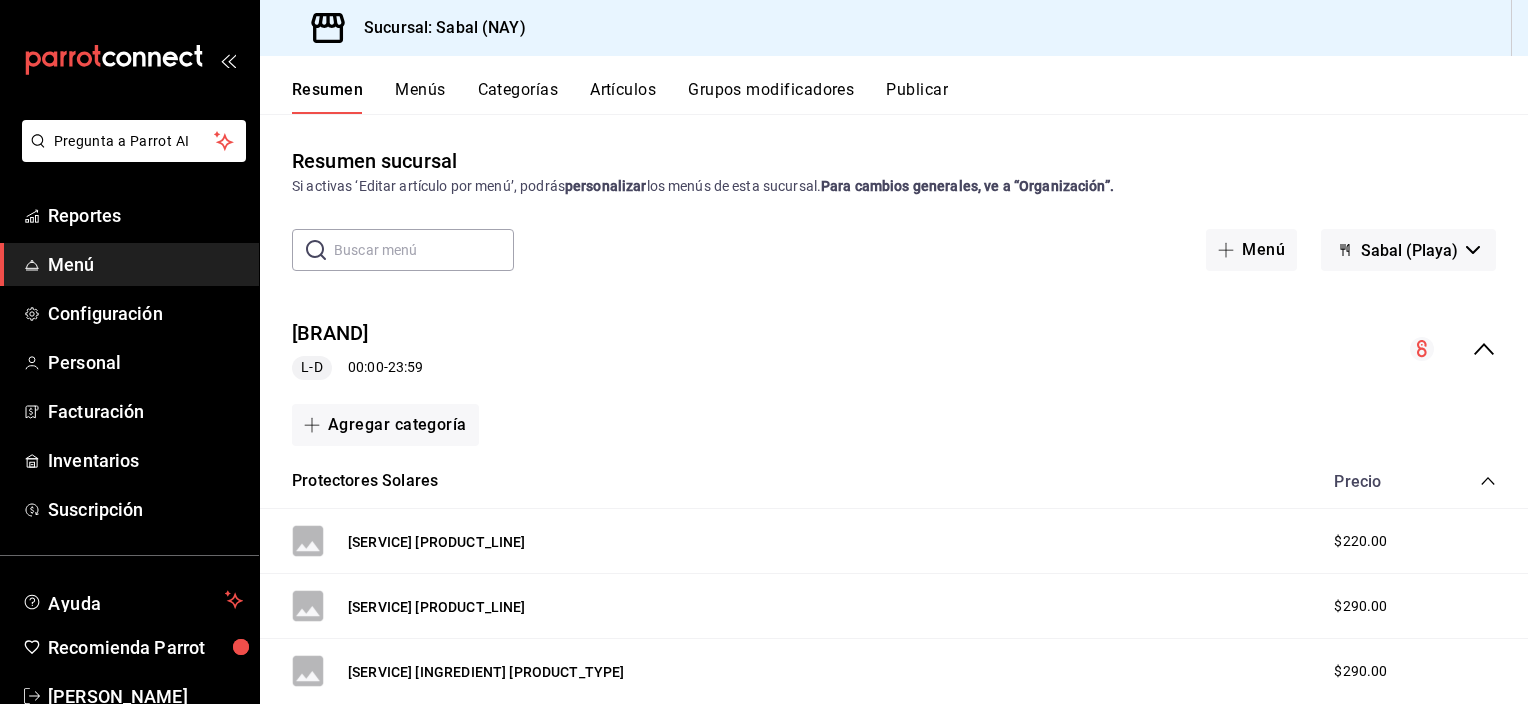 click on "Grupos modificadores" at bounding box center (771, 97) 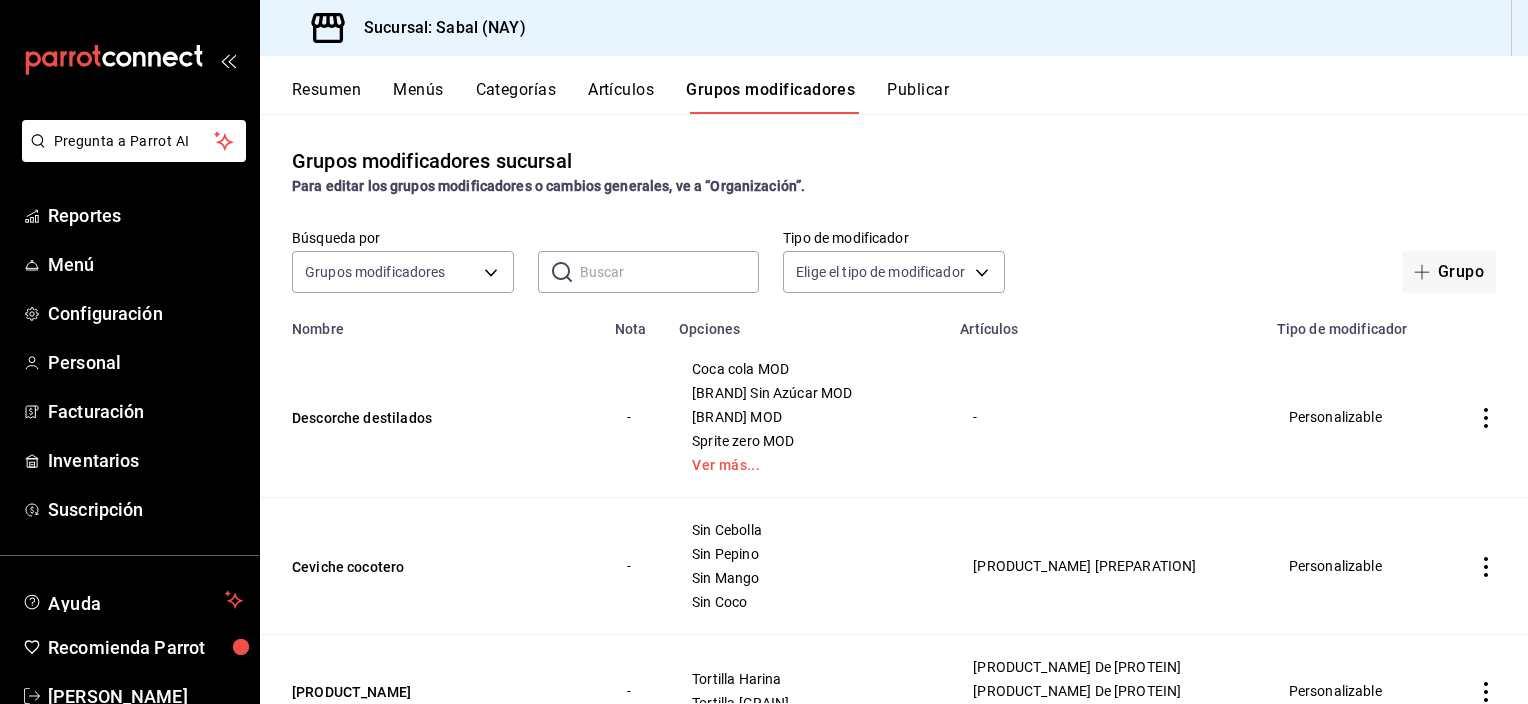 click at bounding box center (670, 272) 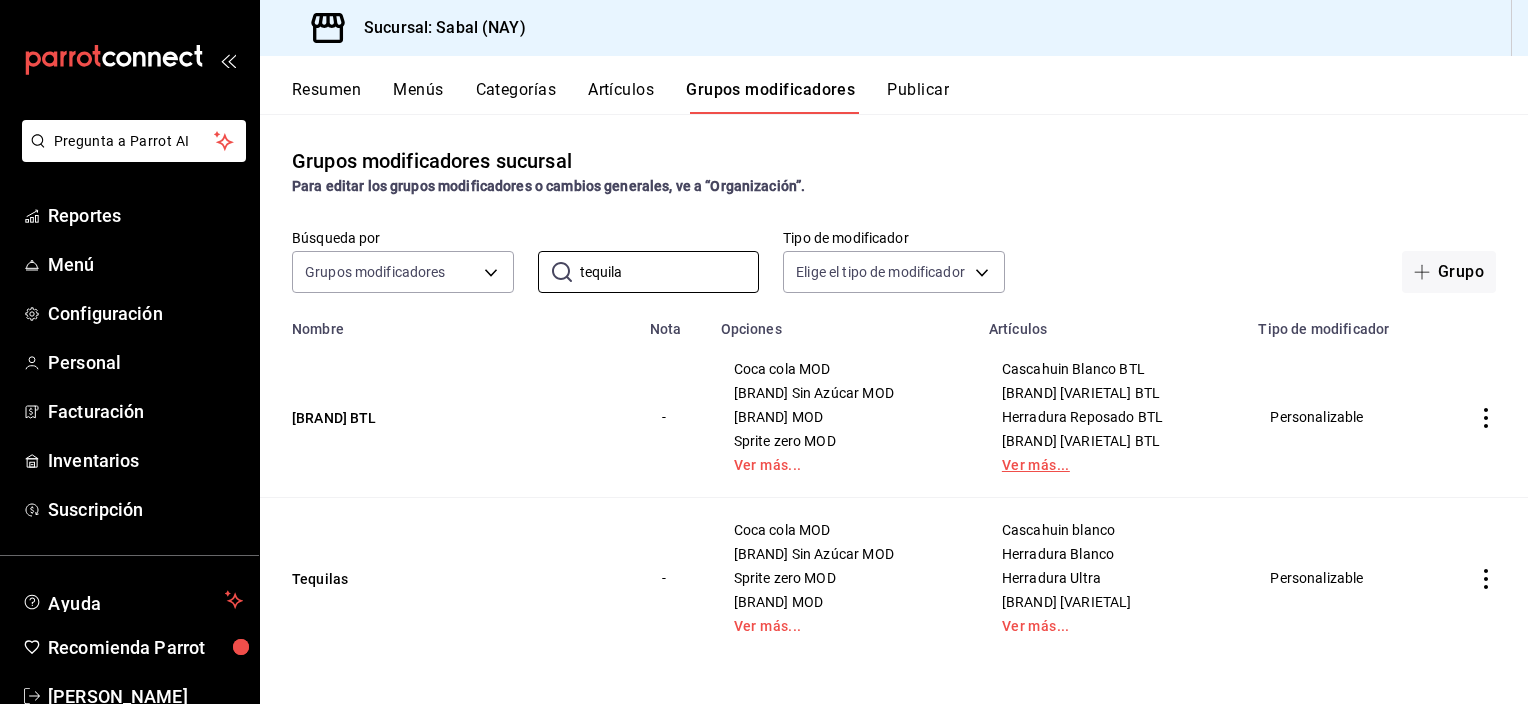 type on "tequila" 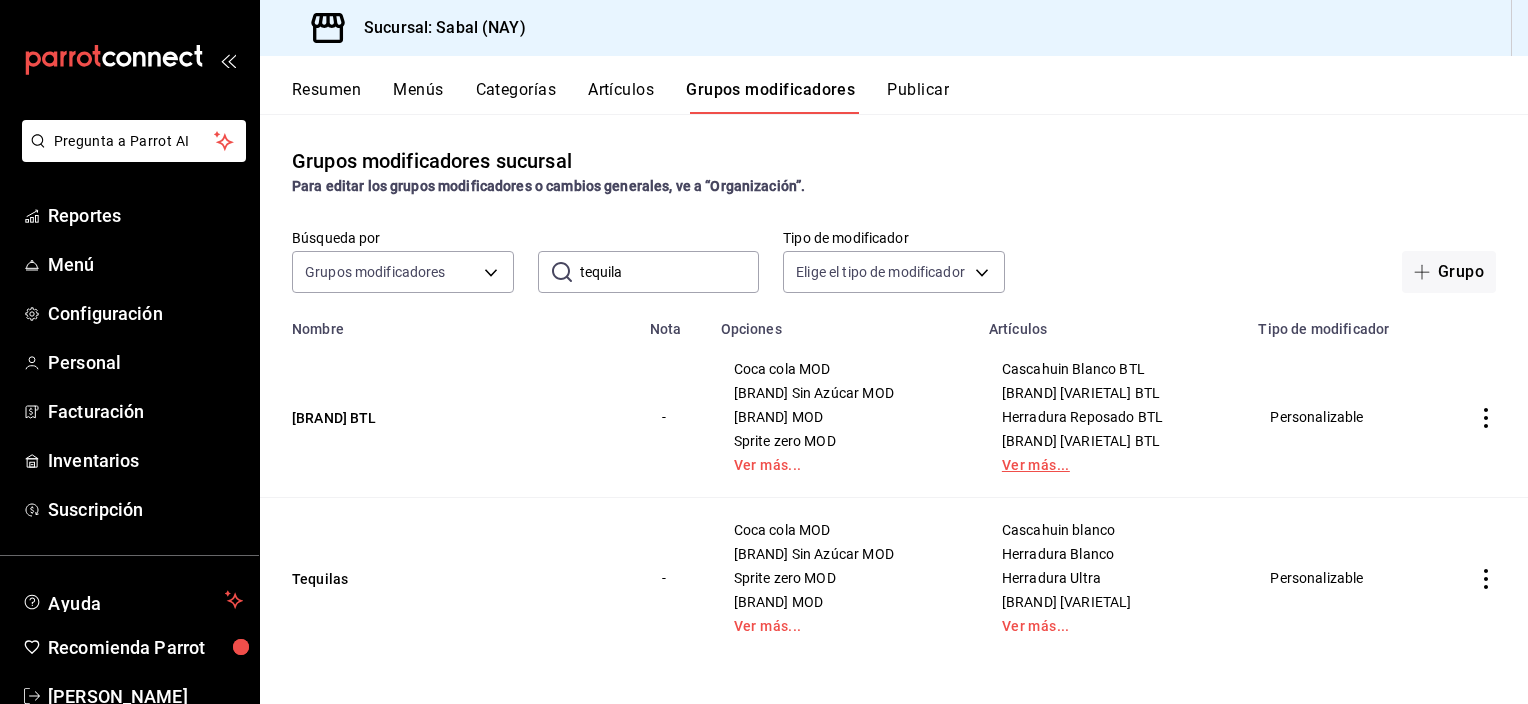 click on "Ver más..." at bounding box center (1112, 465) 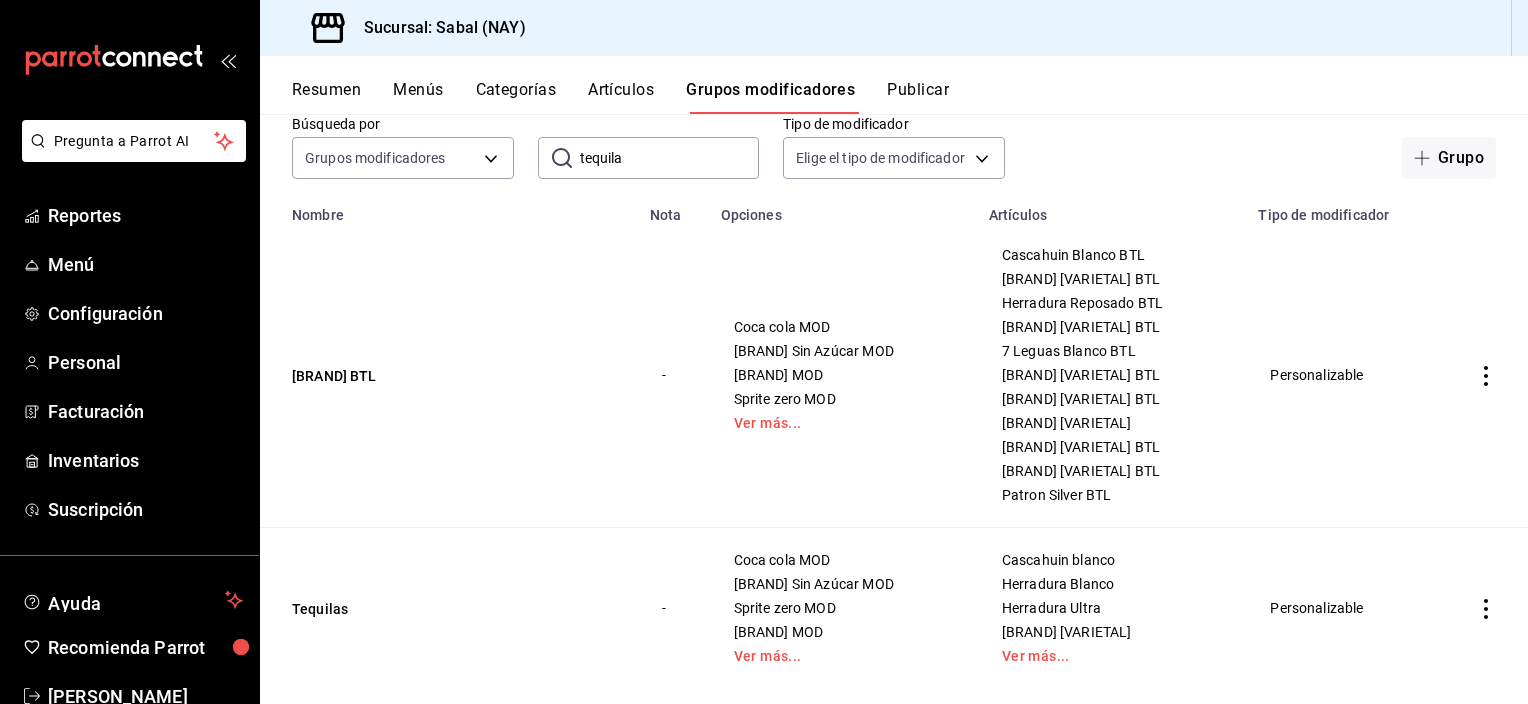 scroll, scrollTop: 147, scrollLeft: 0, axis: vertical 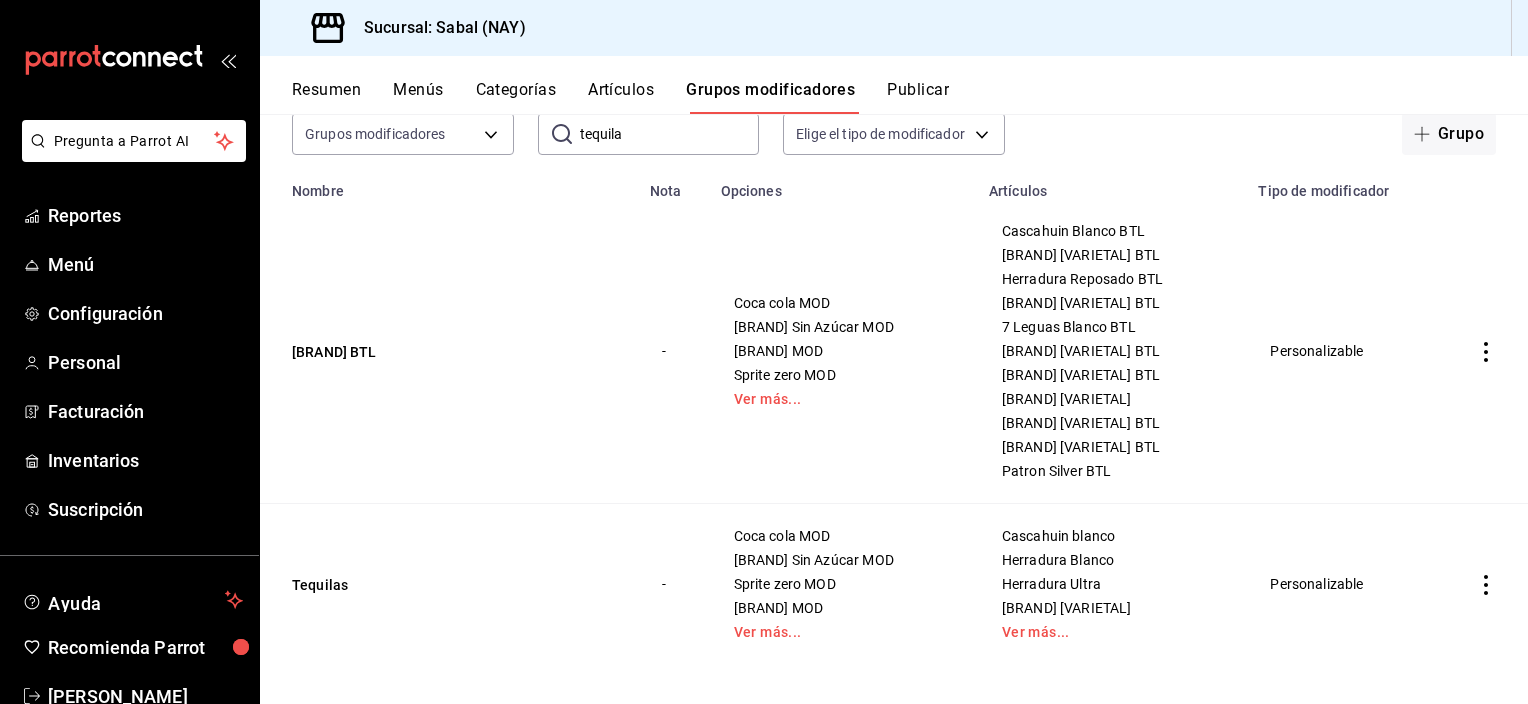 click 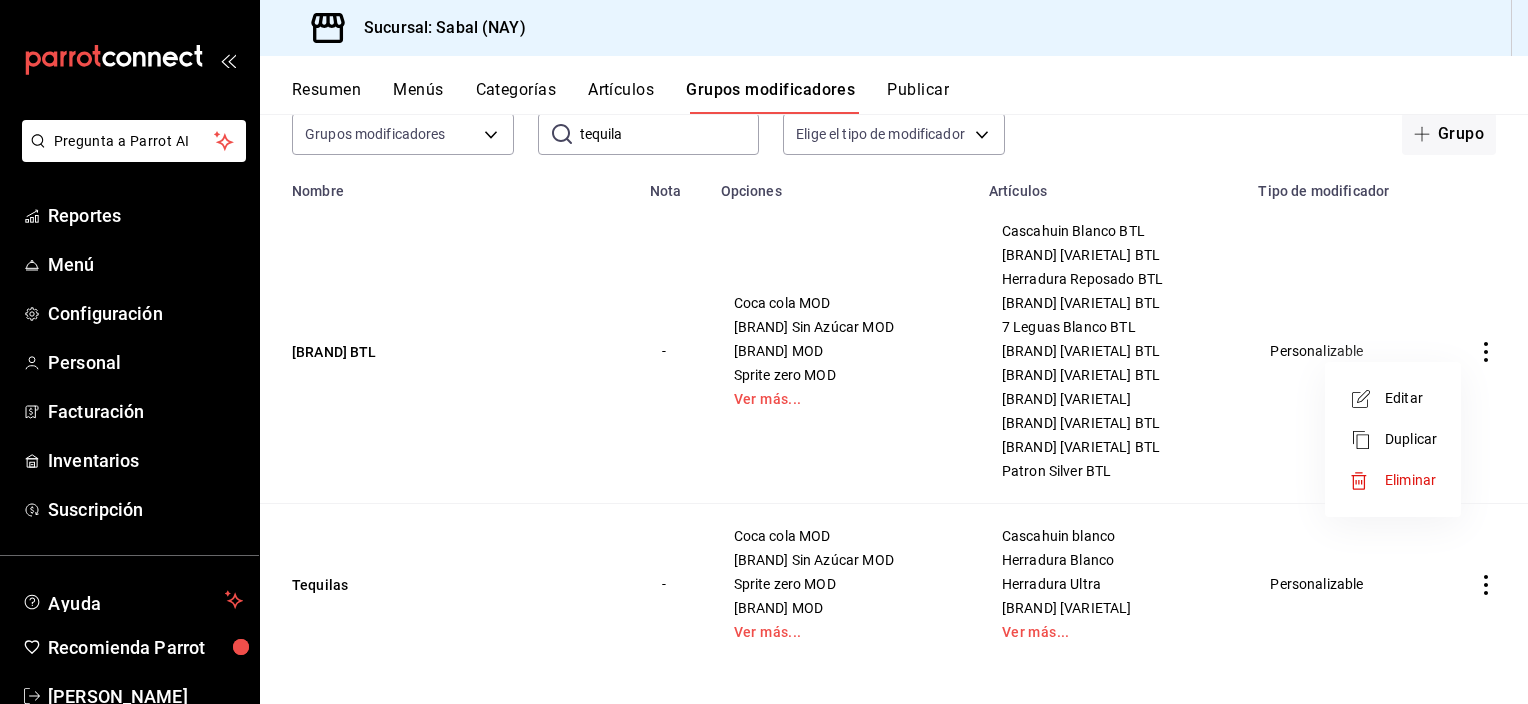 click on "Editar" at bounding box center (1411, 398) 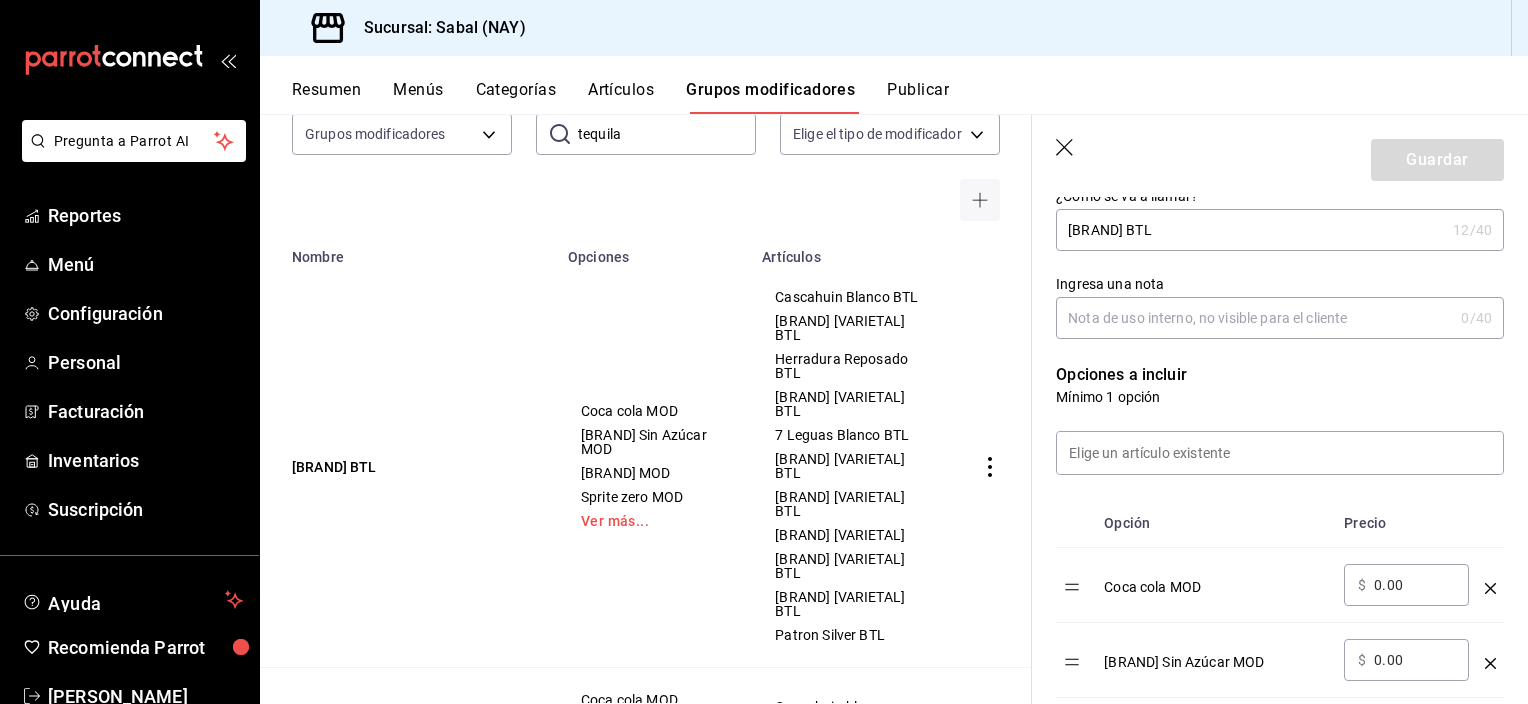 scroll, scrollTop: 312, scrollLeft: 0, axis: vertical 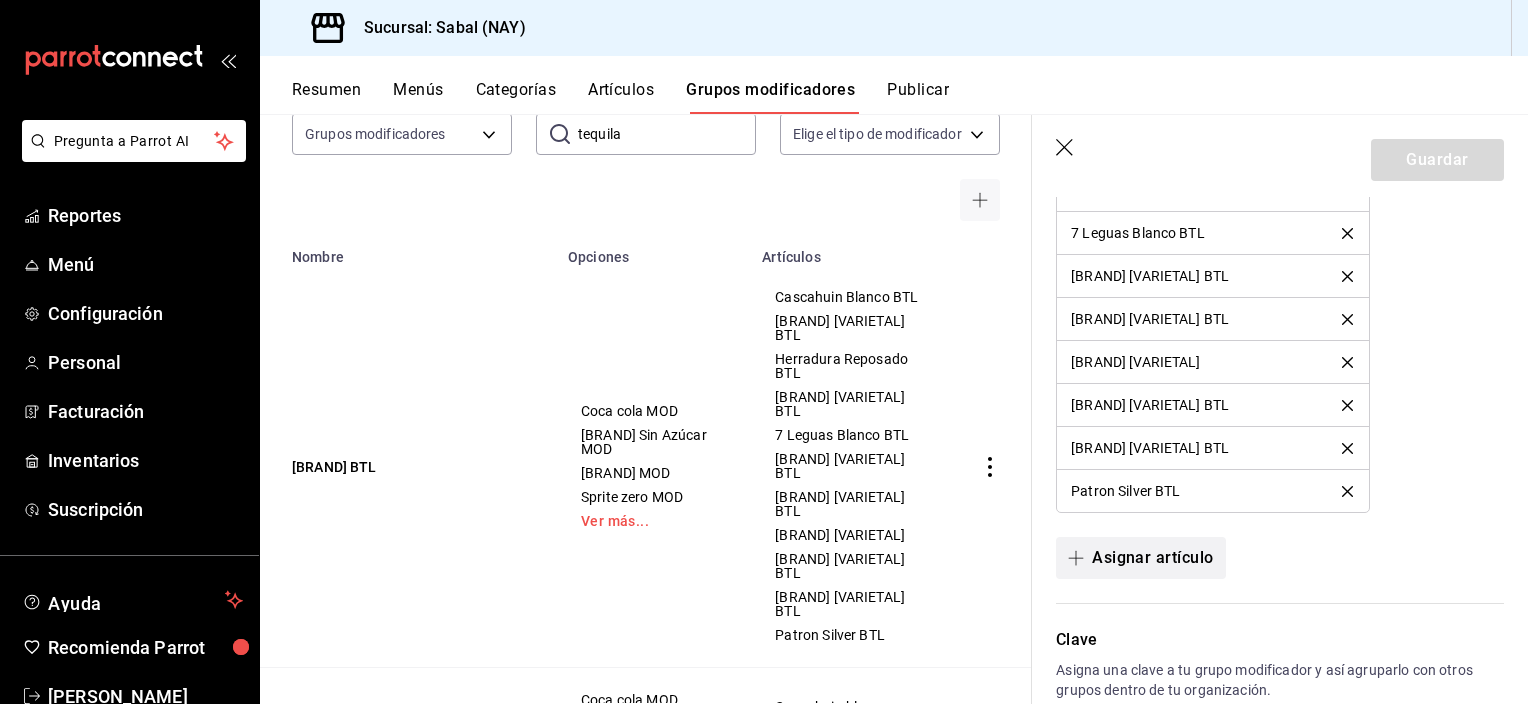 click on "Asignar artículo" at bounding box center [1140, 558] 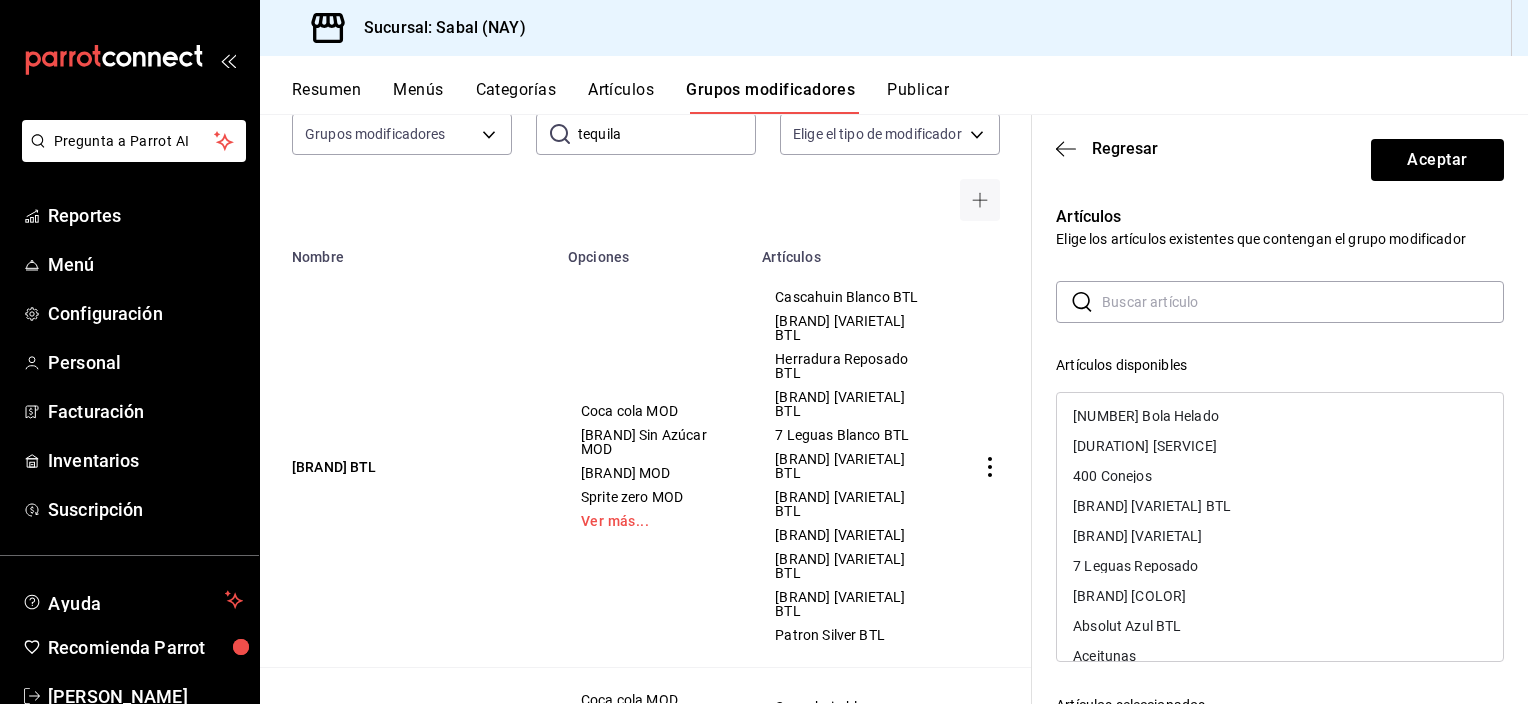 click at bounding box center (1303, 302) 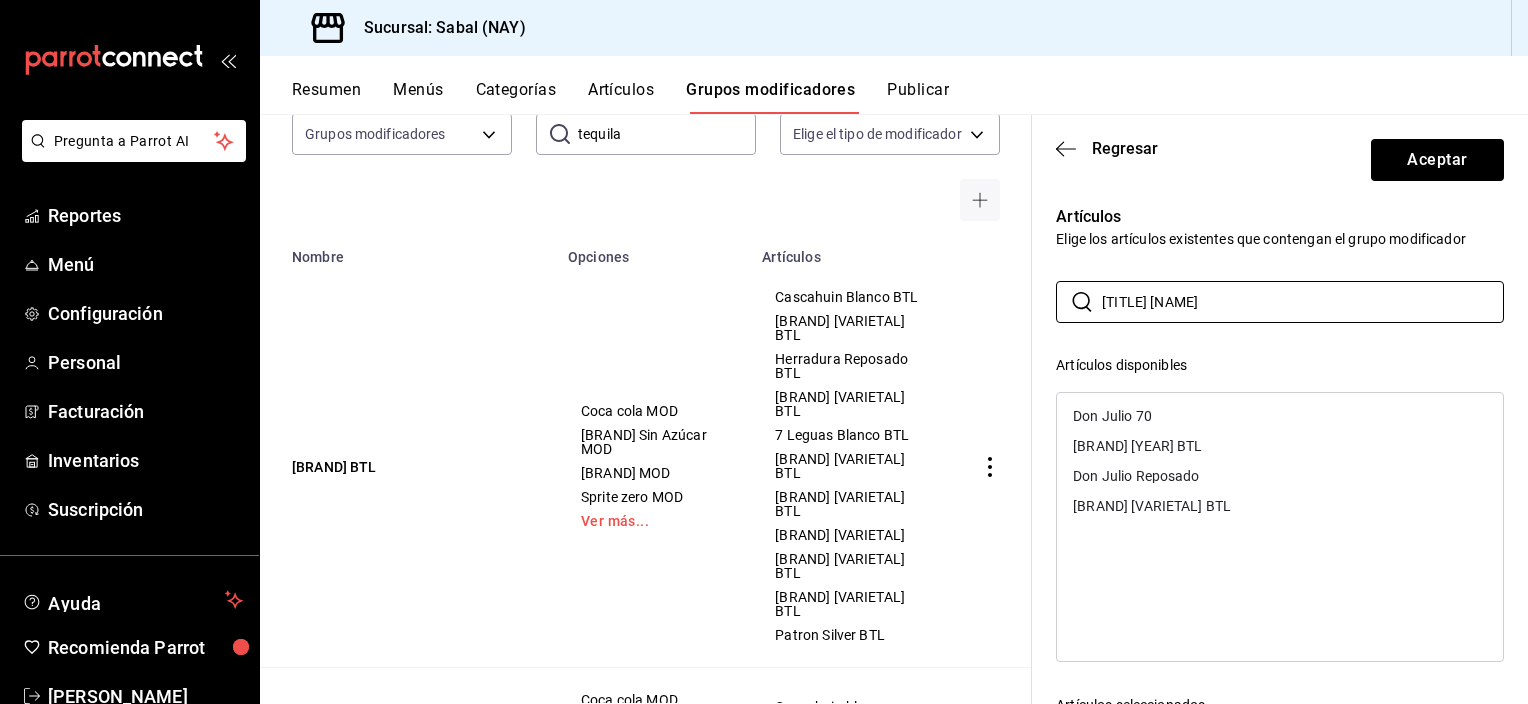 type on "[TITLE] [NAME]" 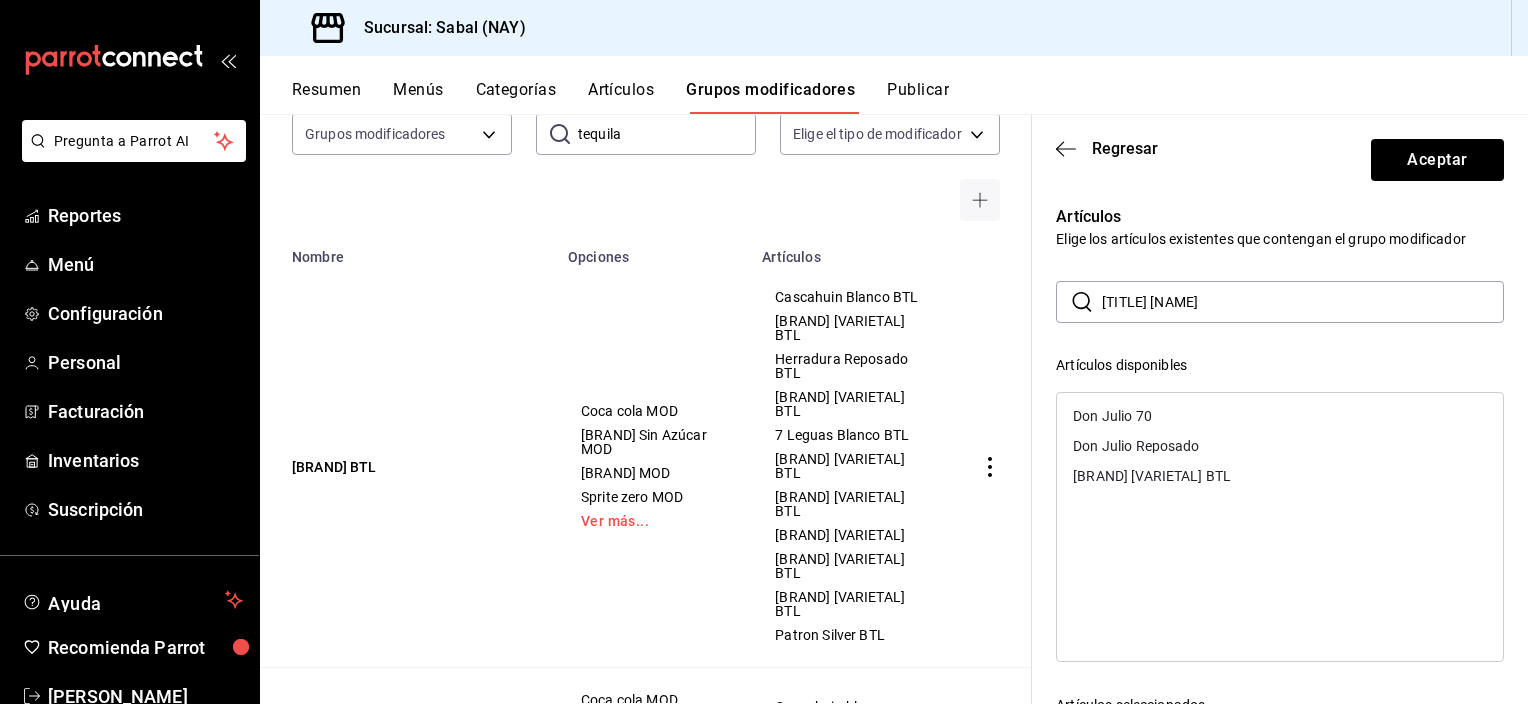 click on "[BRAND] [VARIETAL] BTL" at bounding box center [1152, 476] 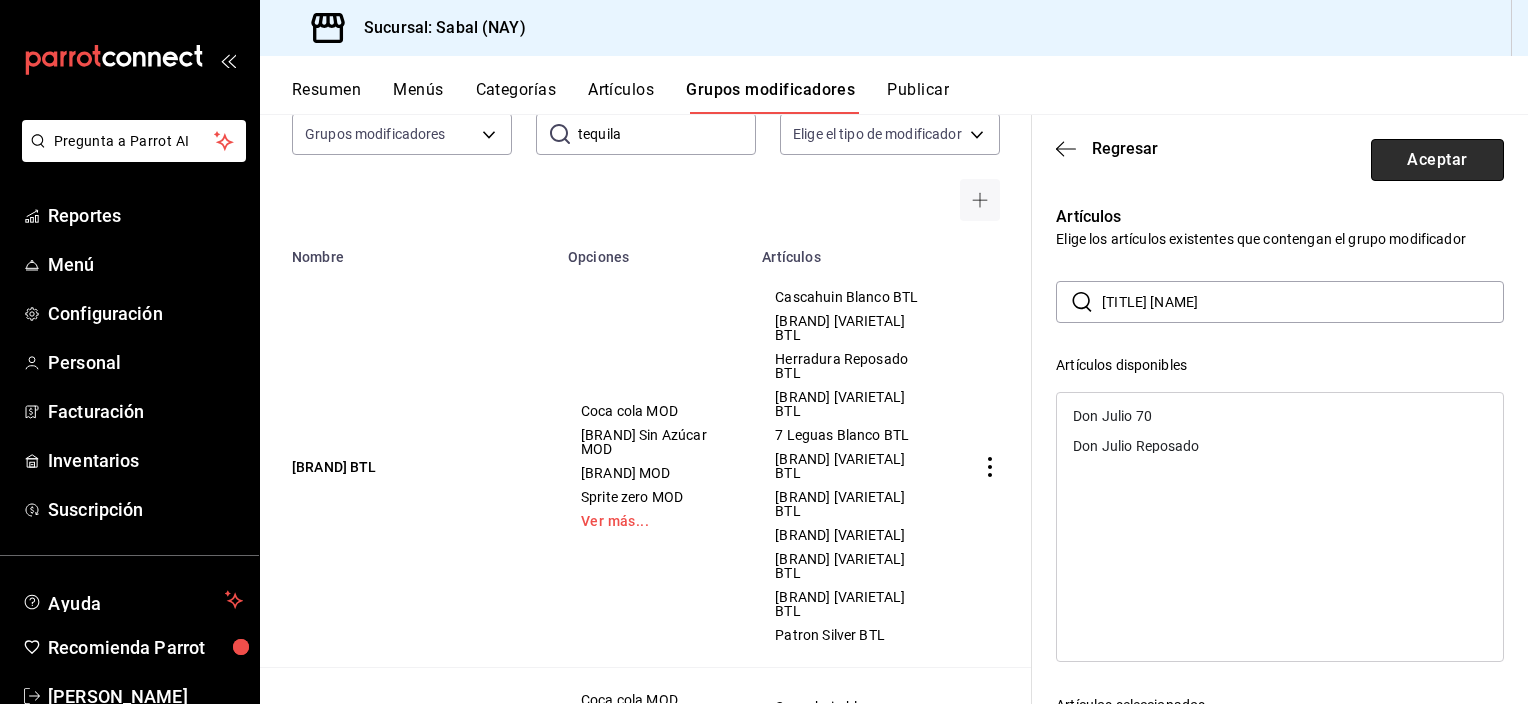 click on "Aceptar" at bounding box center (1437, 160) 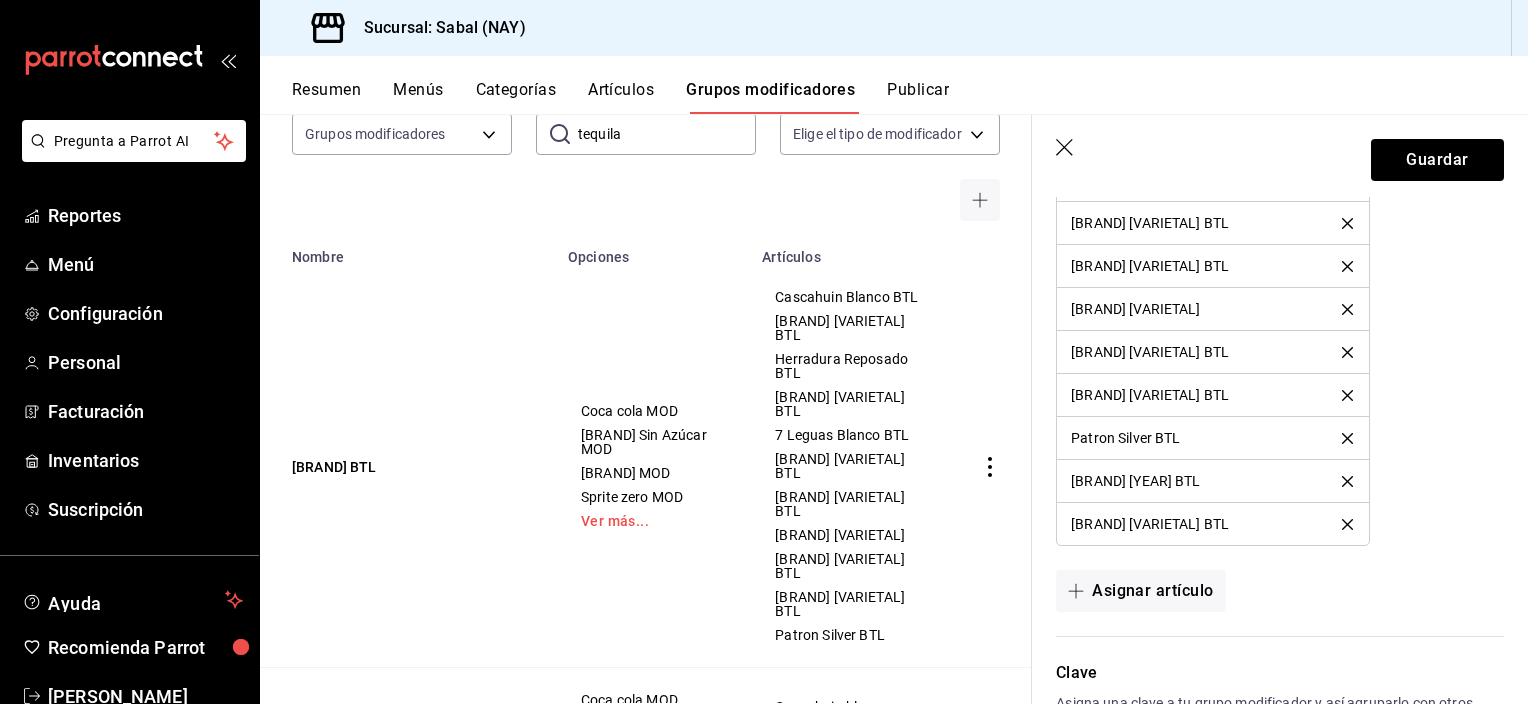 scroll, scrollTop: 2094, scrollLeft: 0, axis: vertical 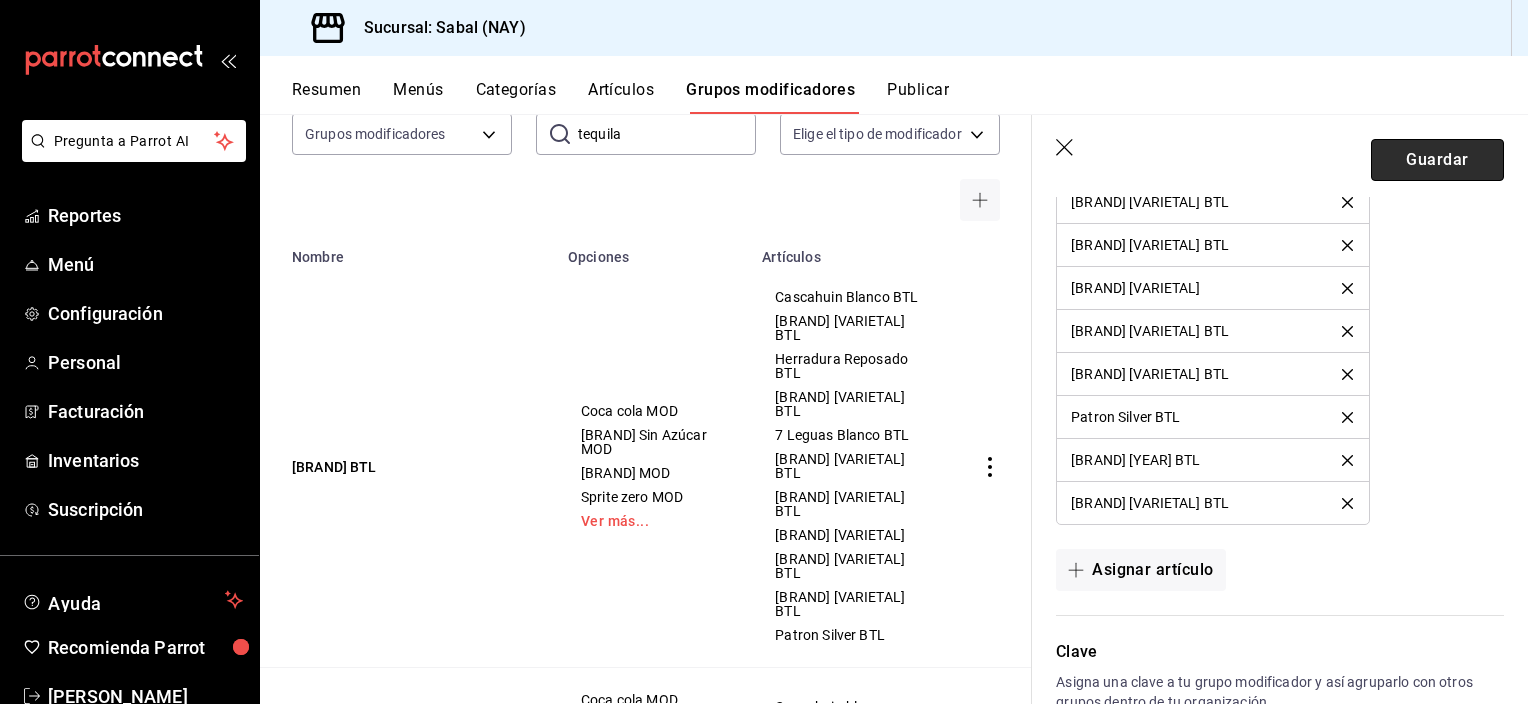 click on "Guardar" at bounding box center [1437, 160] 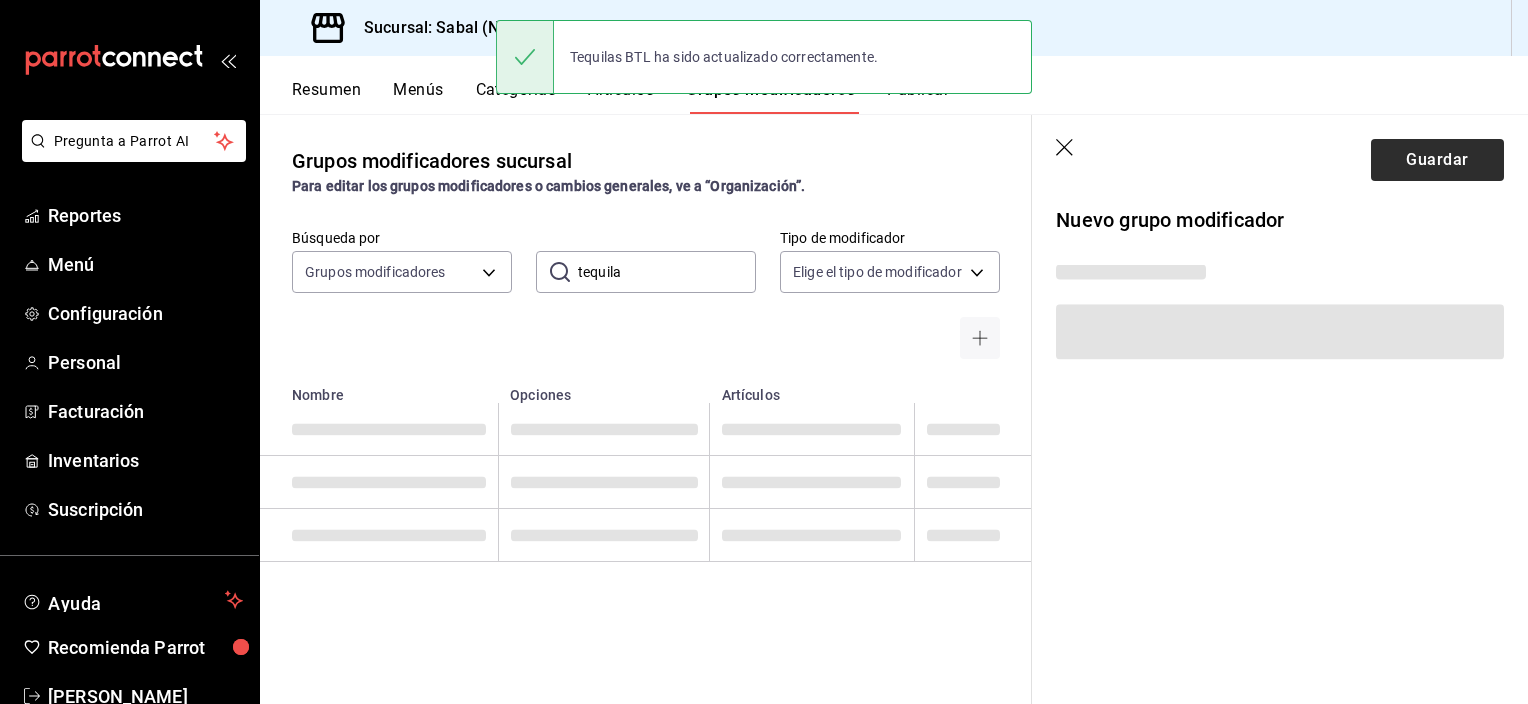 scroll, scrollTop: 0, scrollLeft: 0, axis: both 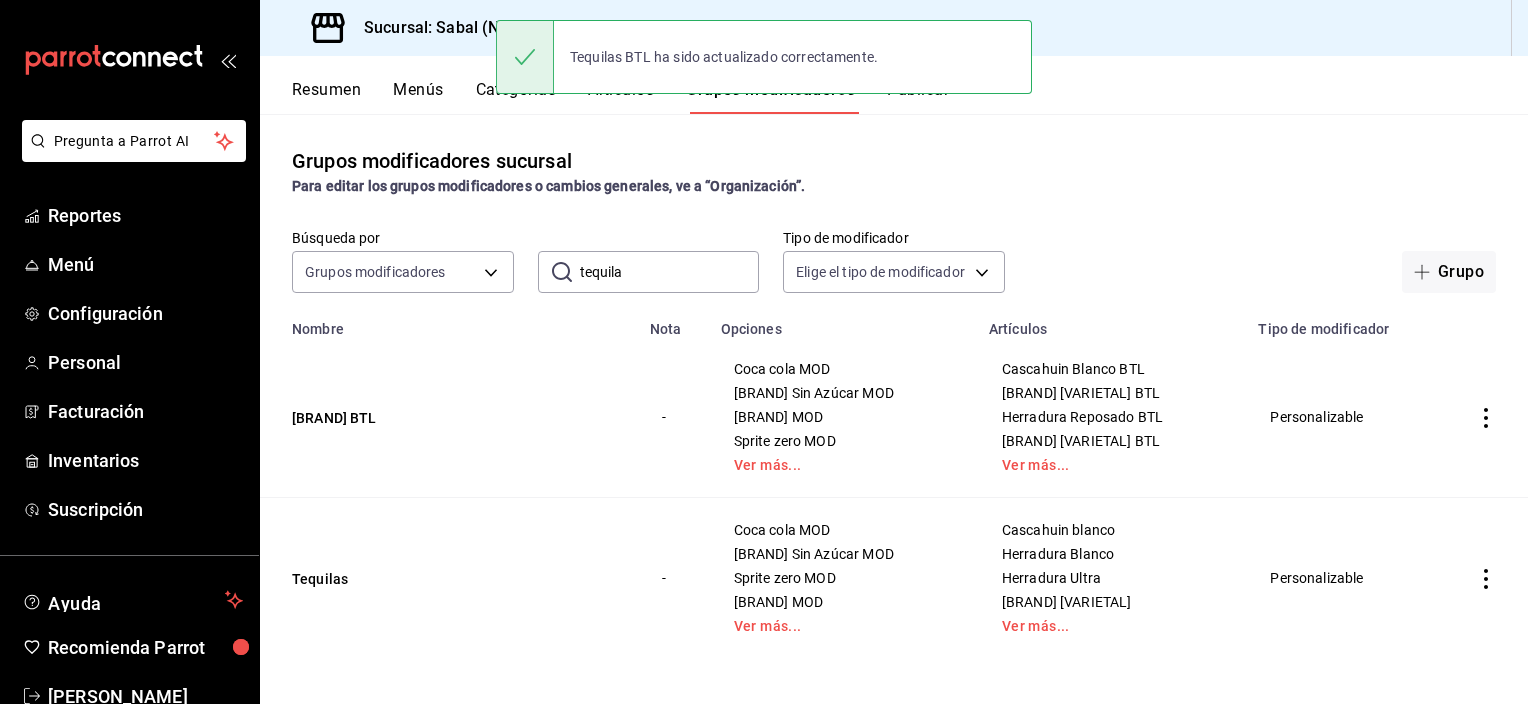 click on "Grupos modificadores sucursal Para editar los grupos modificadores o cambios generales, ve a “Organización”. Búsqueda por Grupos modificadores GROUP ​ tequila ​ Tipo de modificador Elige el tipo de modificador Grupo Nombre Nota Opciones Artículos Tipo de modificador Tequilas BTL - Coca cola MOD Coca Sin Azúcar MOD Sprite MOD Sprite zero MOD Ver más... Cascahuin Blanco BTL Herradura Blanco BTL Herradura Reposado BTL Herradura Ultra BTL Ver más... Personalizable Tequilas - Coca cola MOD Coca Sin Azúcar MOD Sprite zero MOD Sprite MOD Ver más... Cascahuin blanco Herradura Blanco Herradura Ultra Herradura Reposado Ver más... Personalizable" at bounding box center [894, 408] 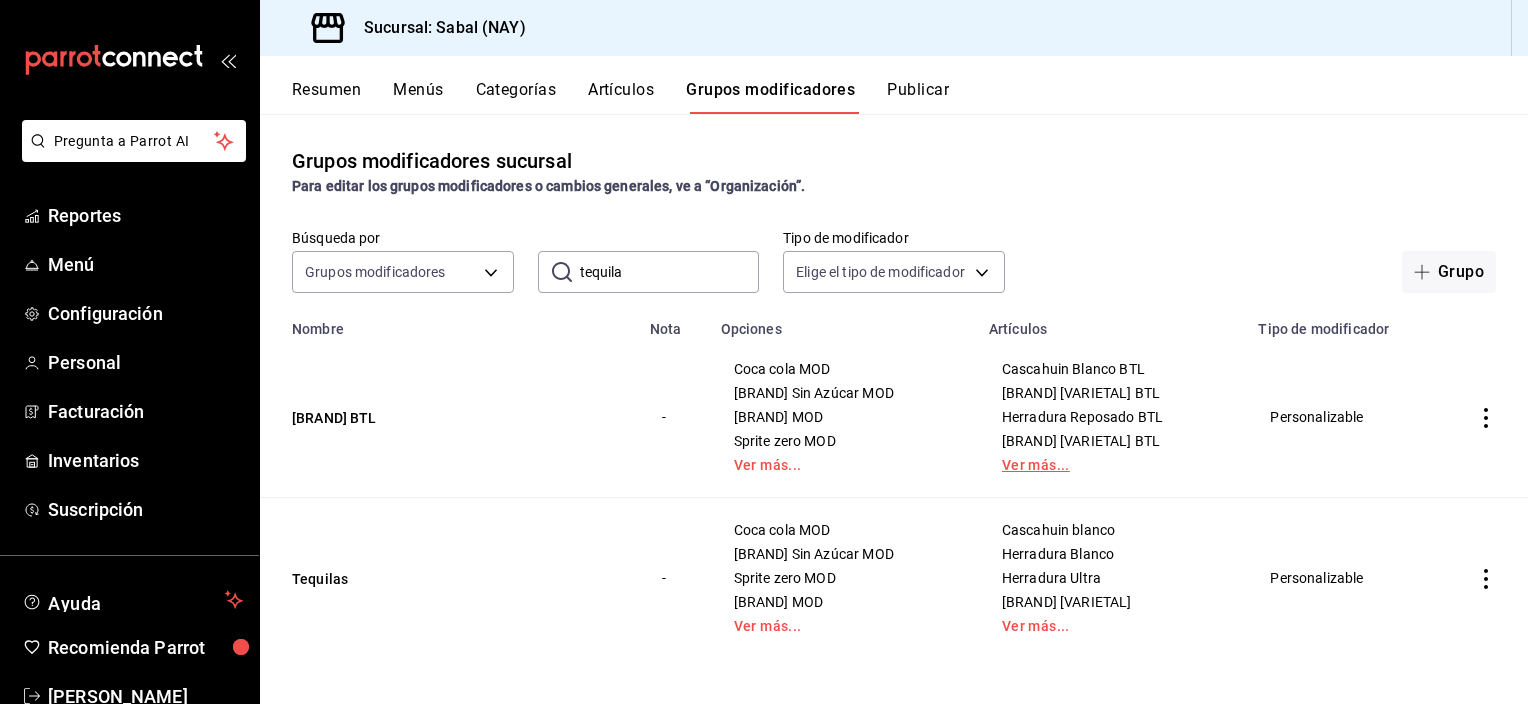 click on "Ver más..." at bounding box center (1112, 465) 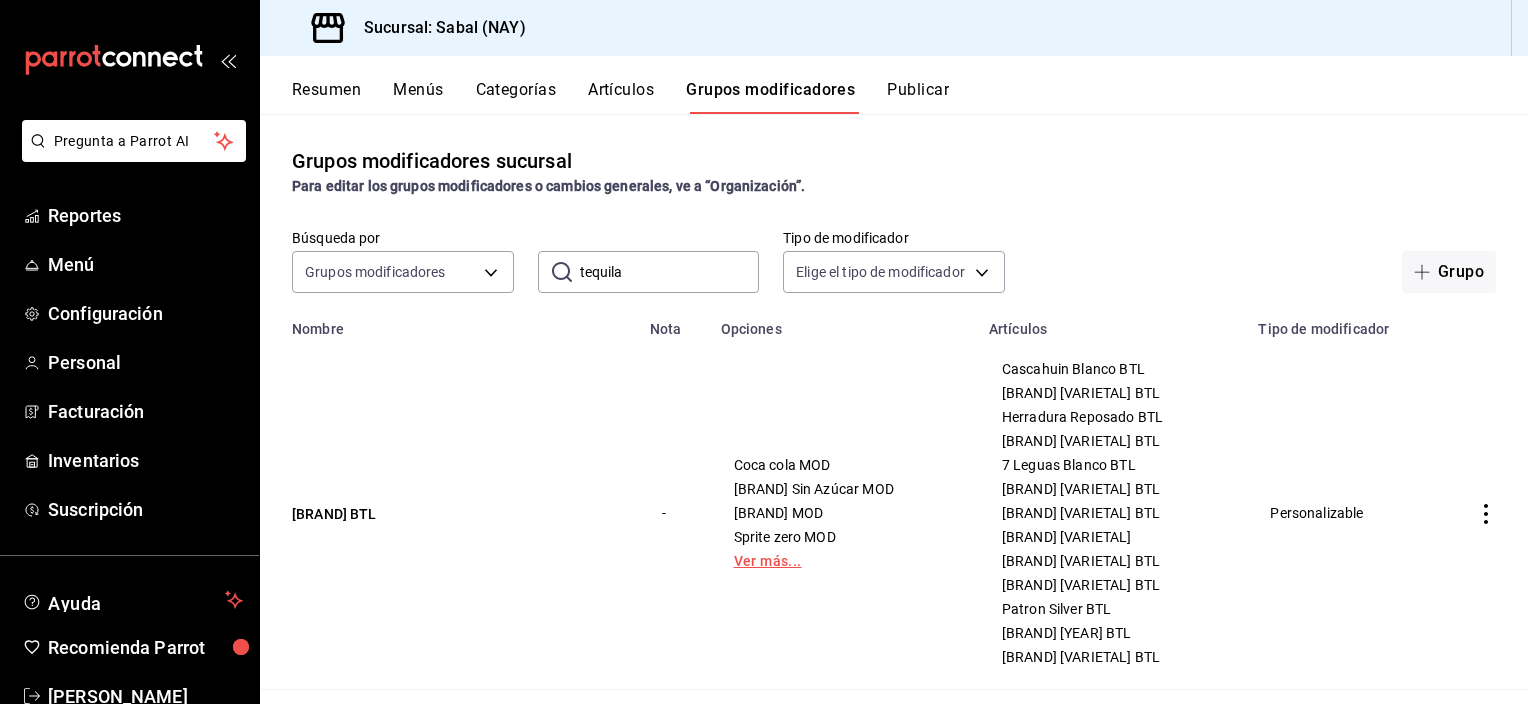 click on "Ver más..." at bounding box center (843, 561) 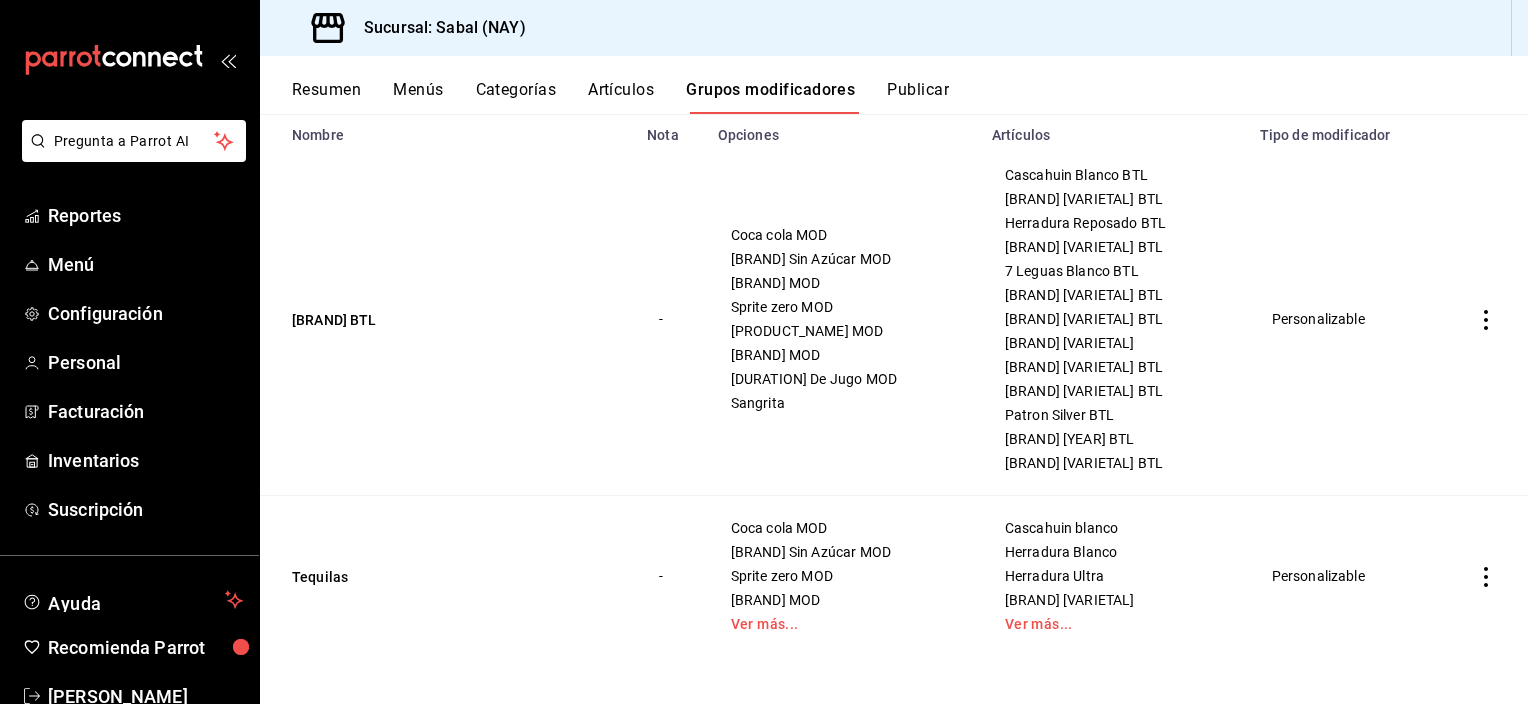 scroll, scrollTop: 195, scrollLeft: 0, axis: vertical 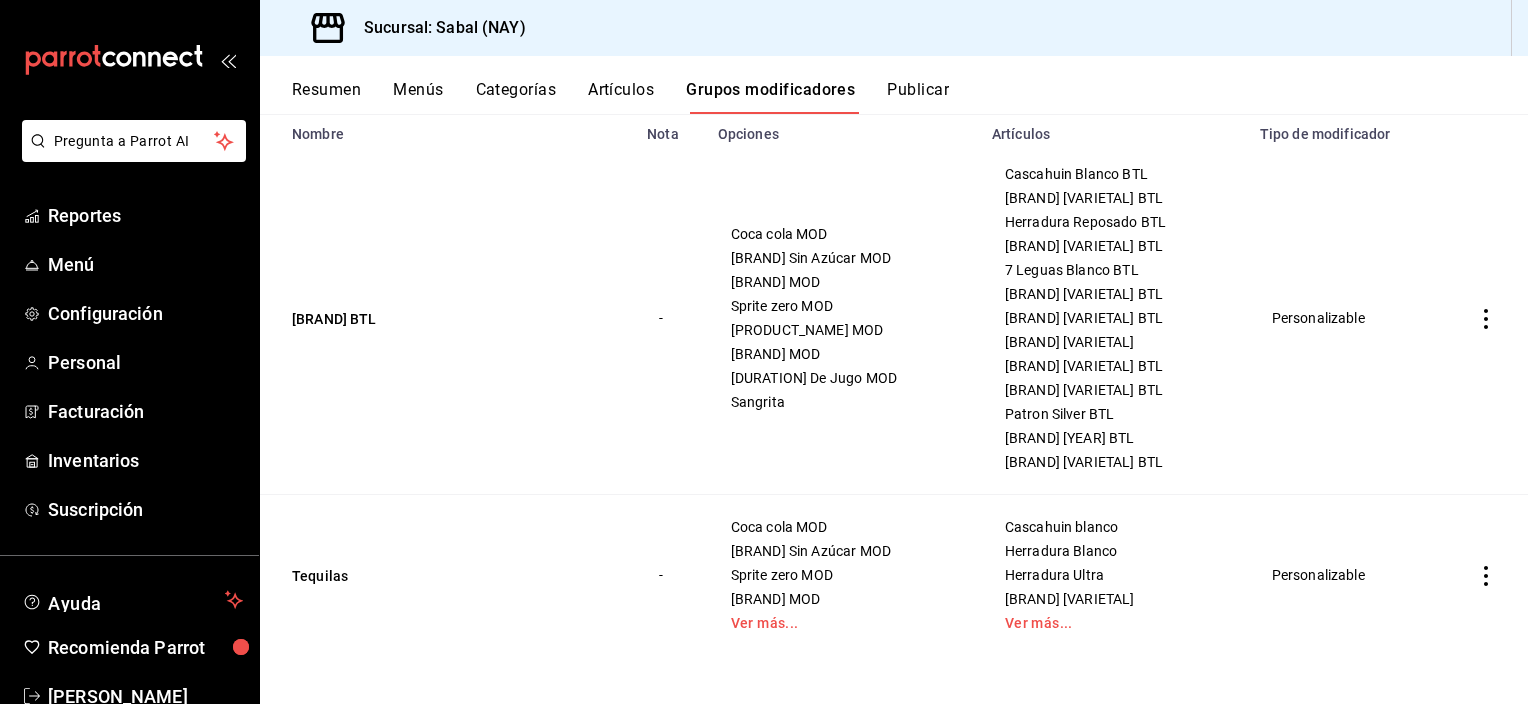 drag, startPoint x: 1000, startPoint y: 631, endPoint x: 1050, endPoint y: 612, distance: 53.488316 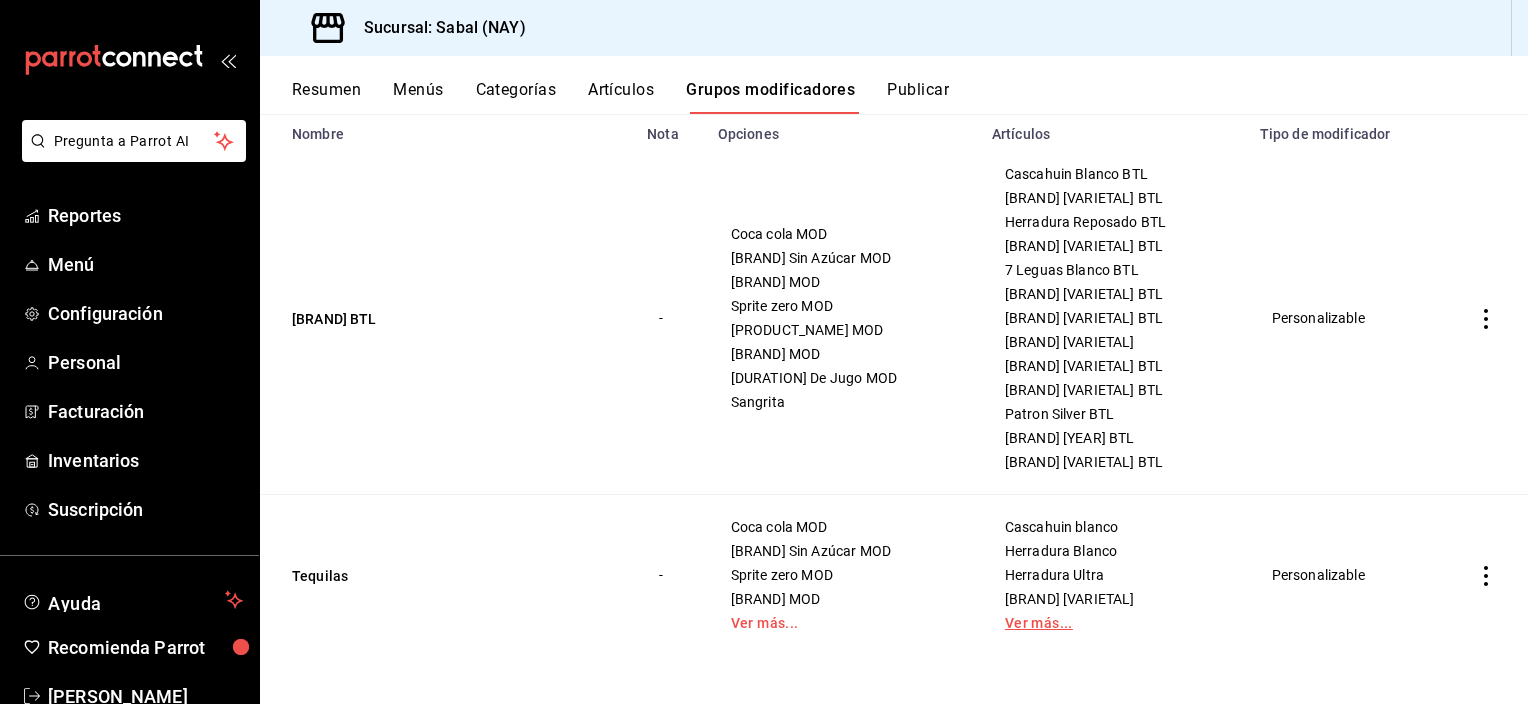 click on "Ver más..." at bounding box center [1114, 623] 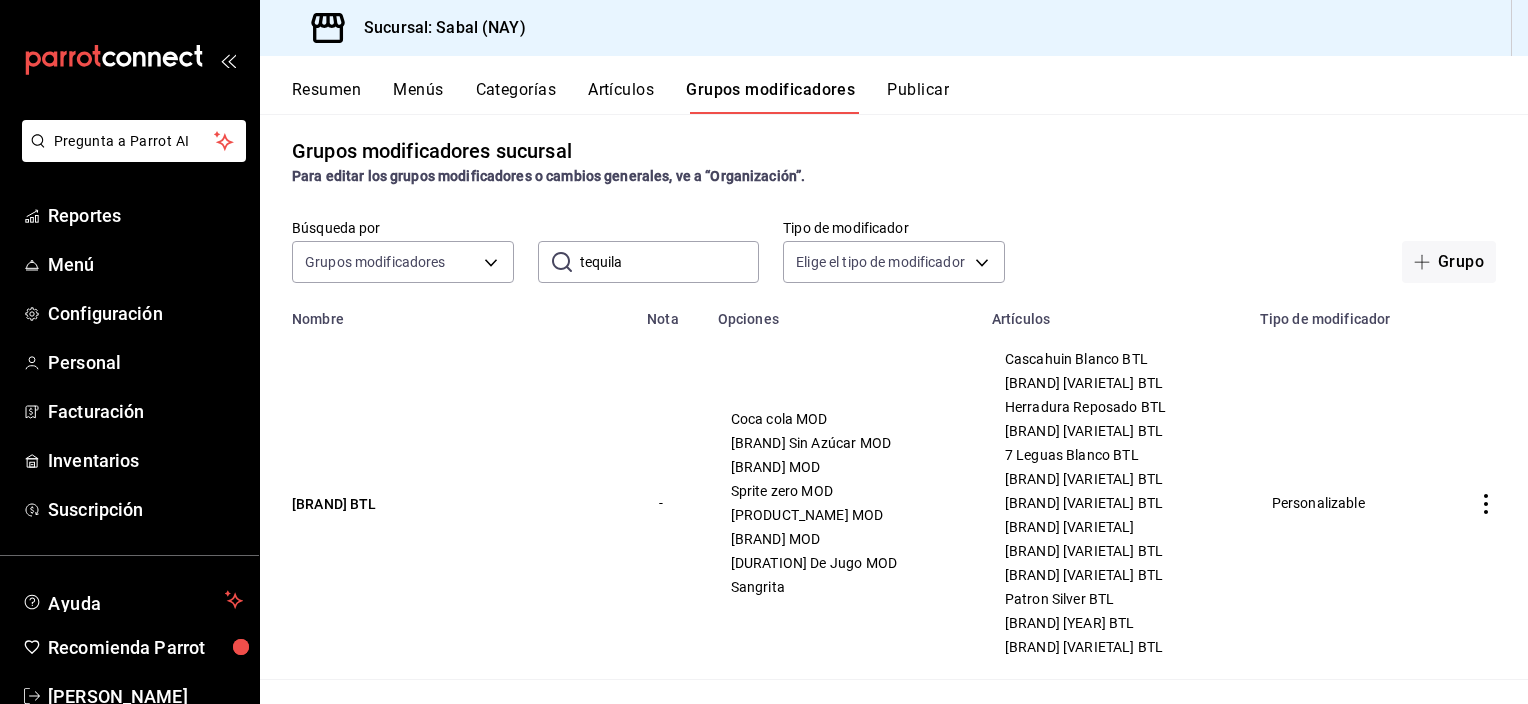 scroll, scrollTop: 0, scrollLeft: 0, axis: both 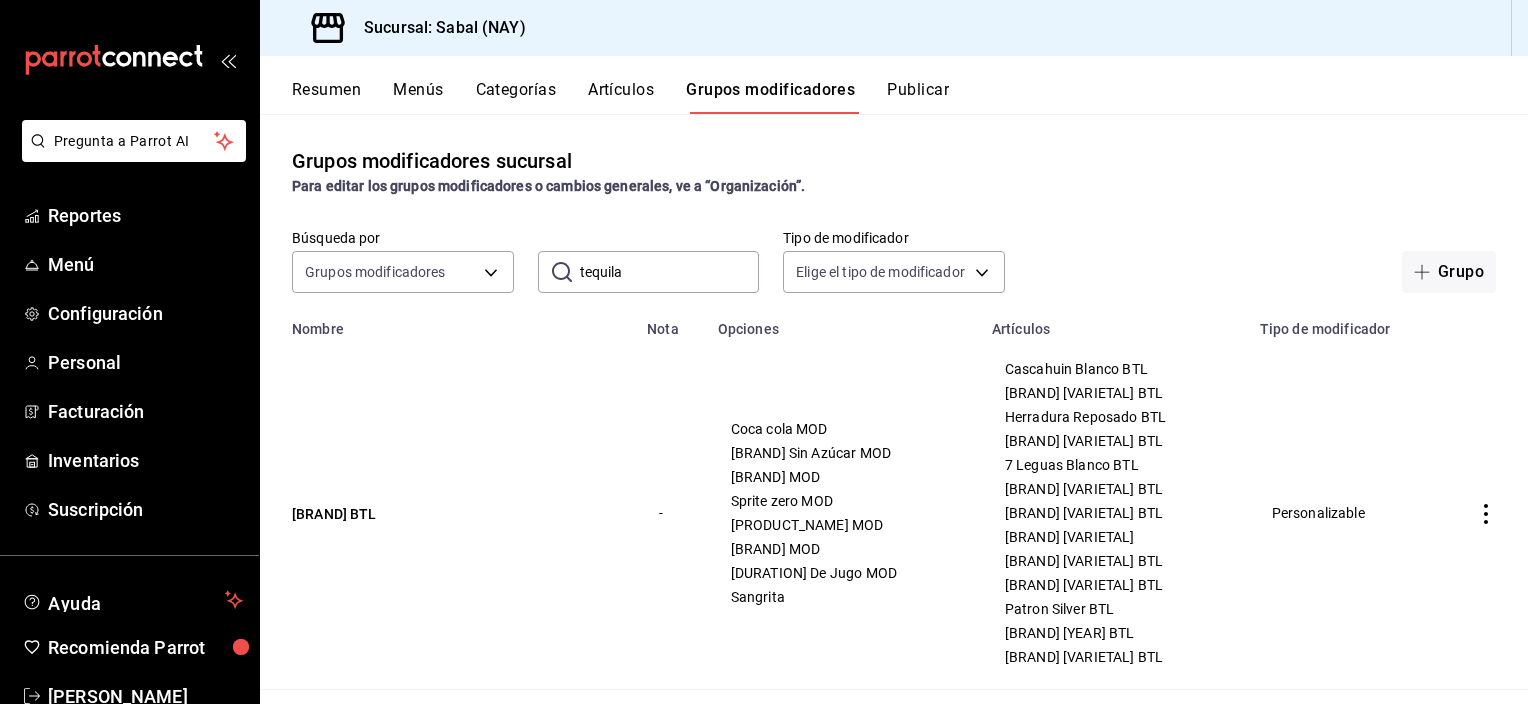 click on "Artículos" at bounding box center [621, 97] 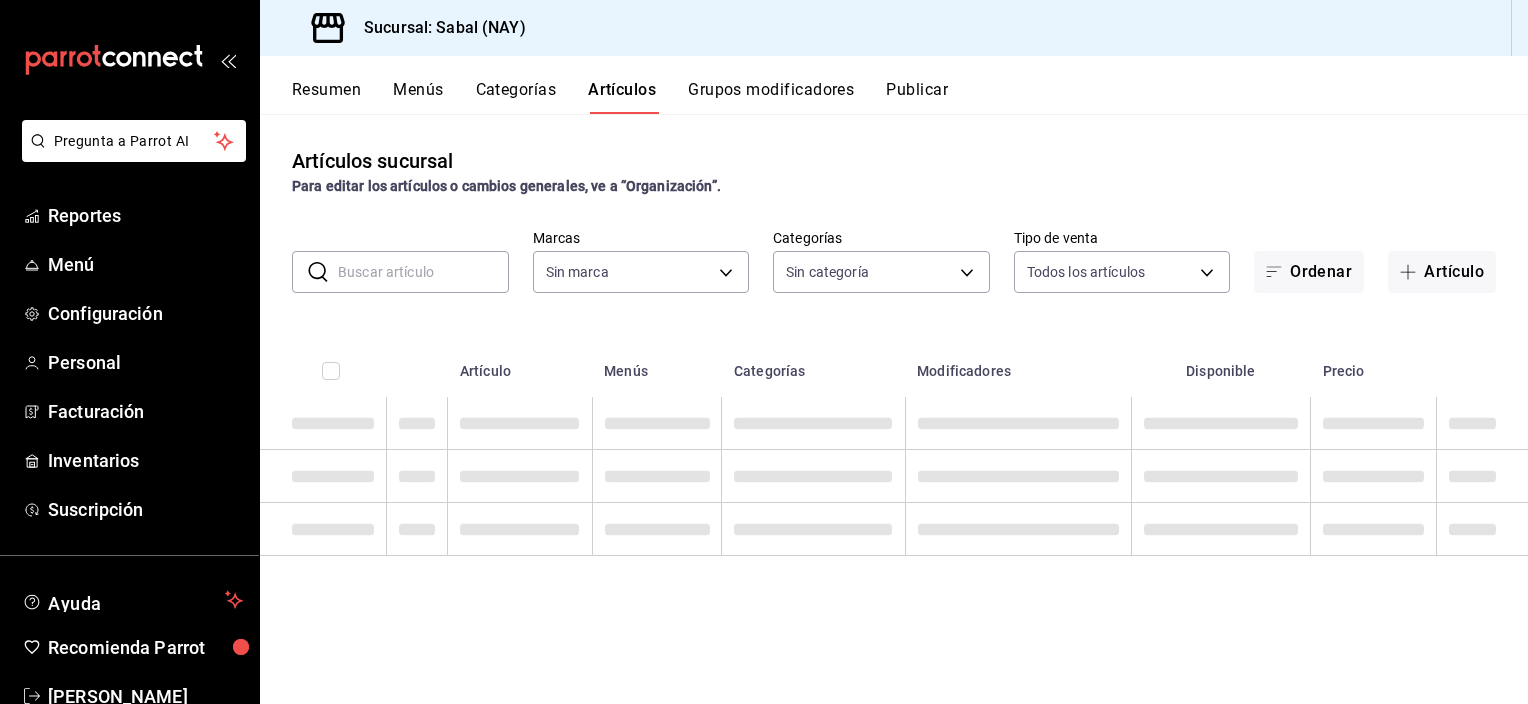 type on "[UUID]" 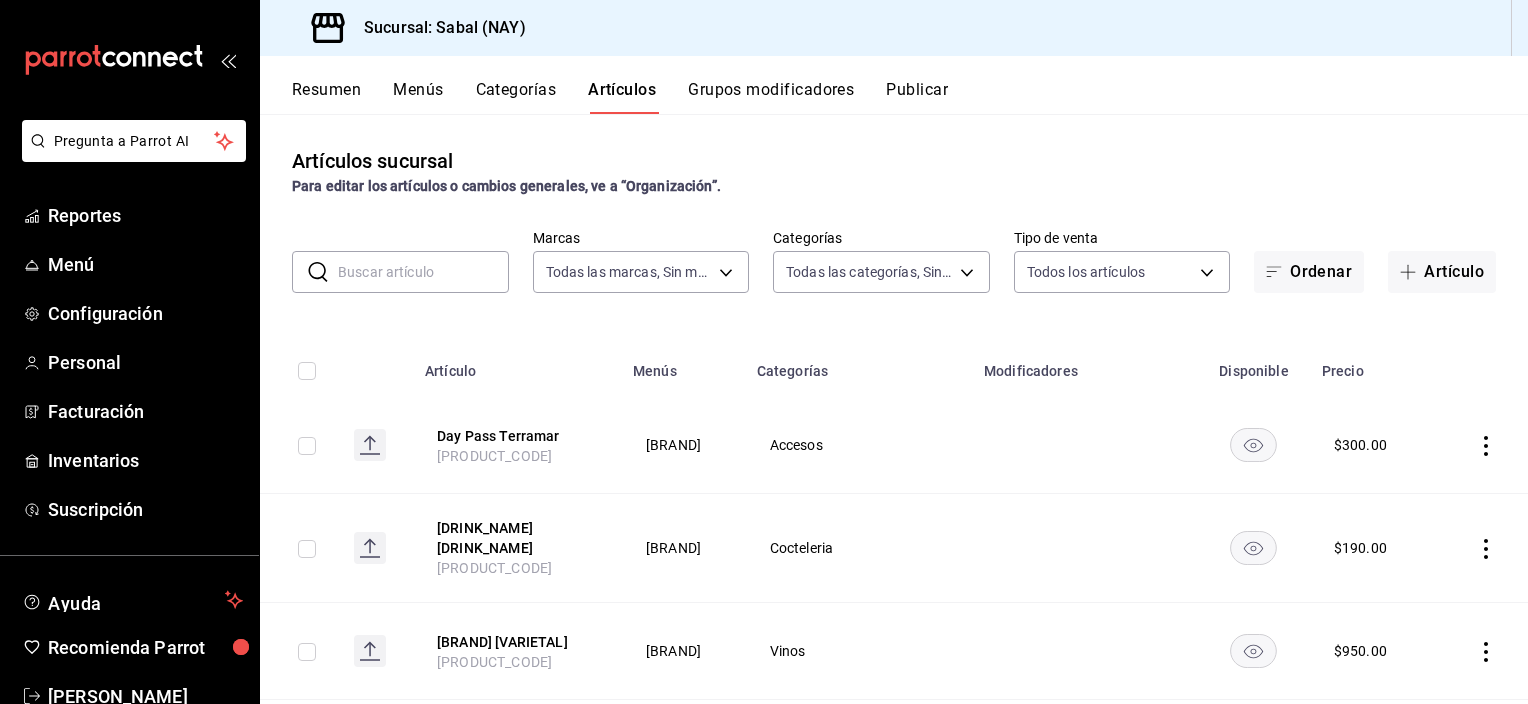 type on "[UUID]" 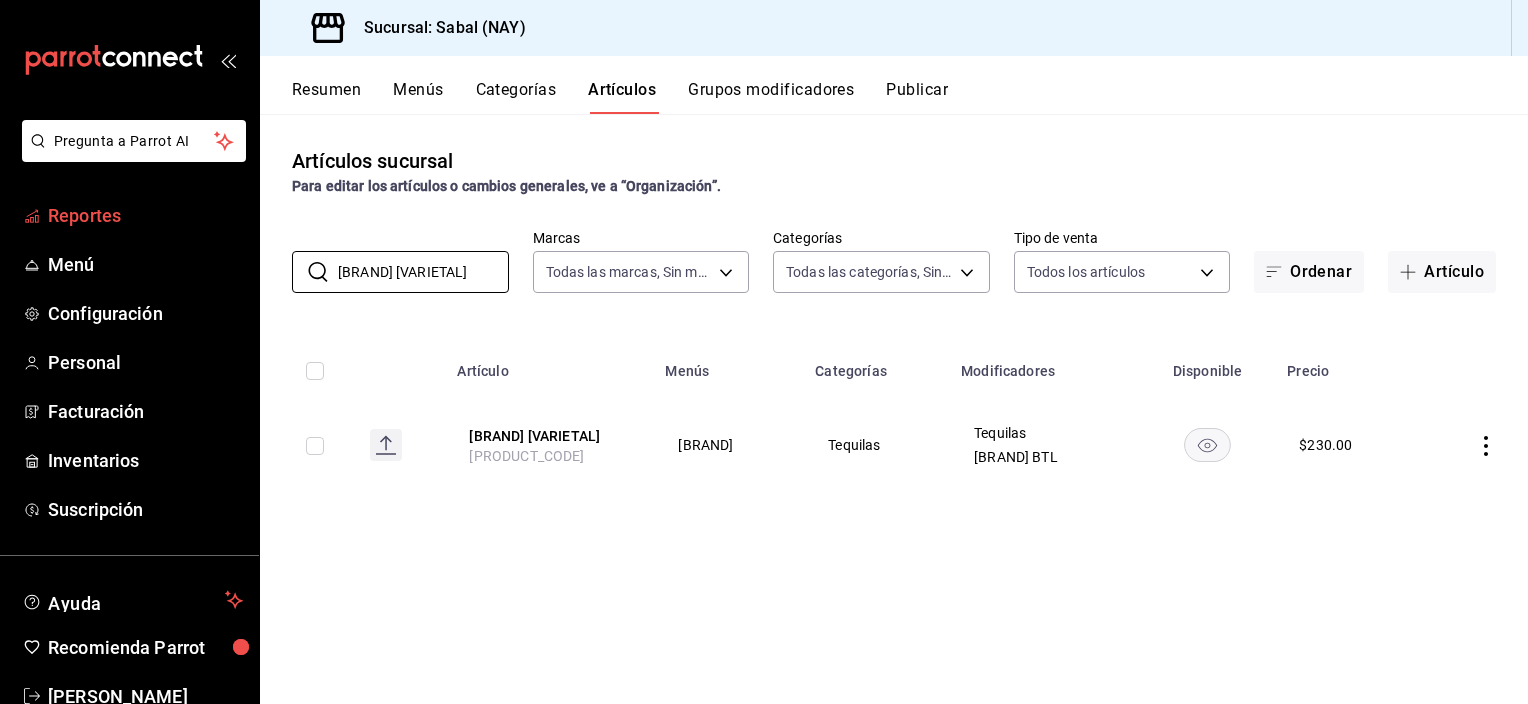 type on "[BRAND] [VARIETAL]" 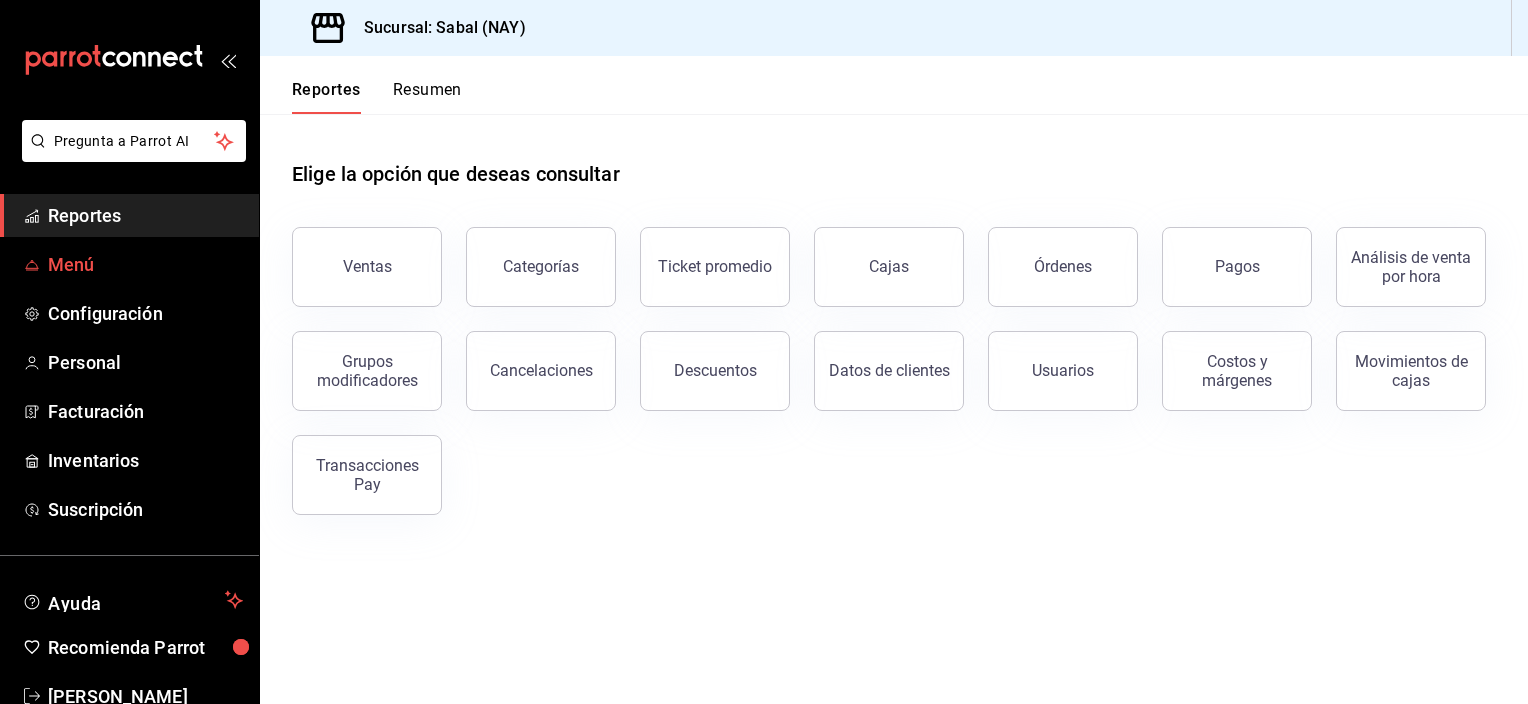 click on "Menú" at bounding box center [145, 264] 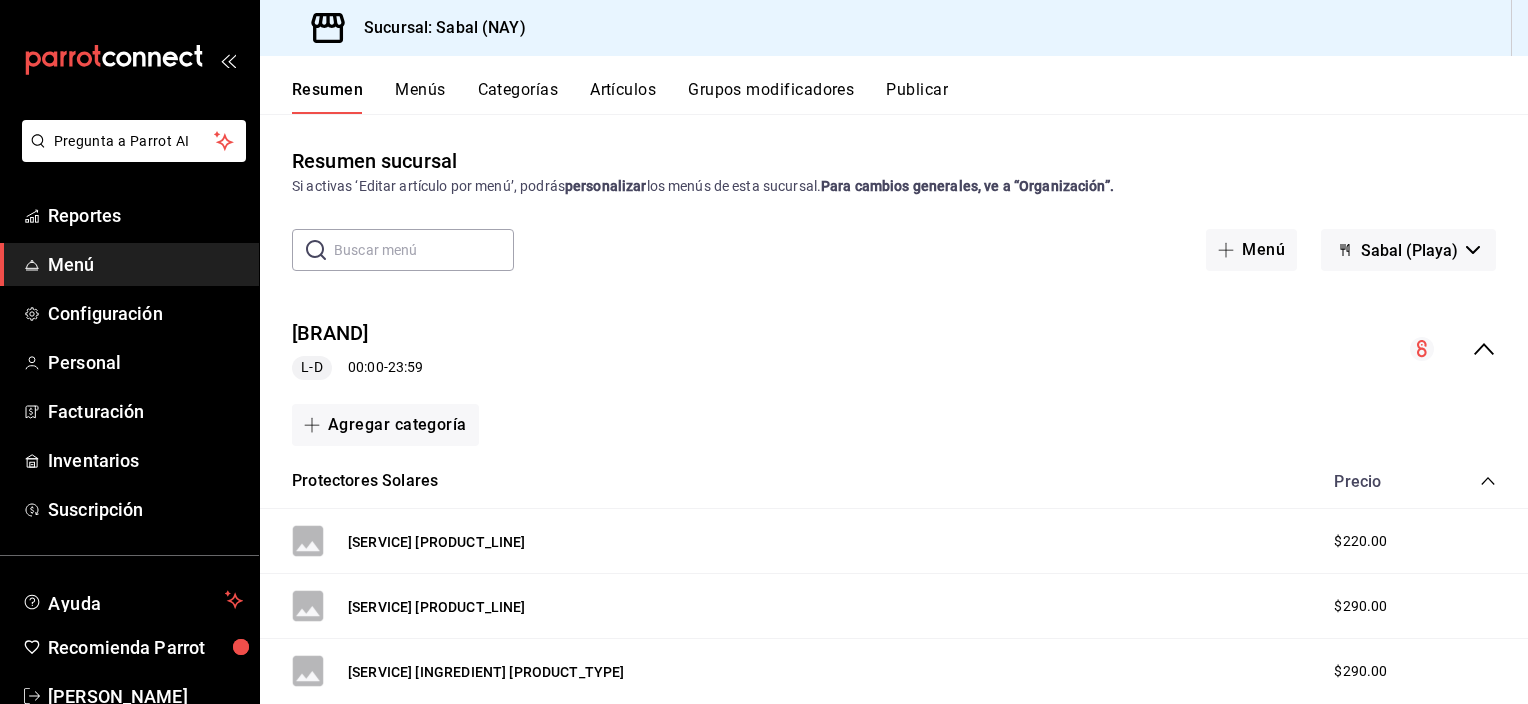 click on "Grupos modificadores" at bounding box center (771, 97) 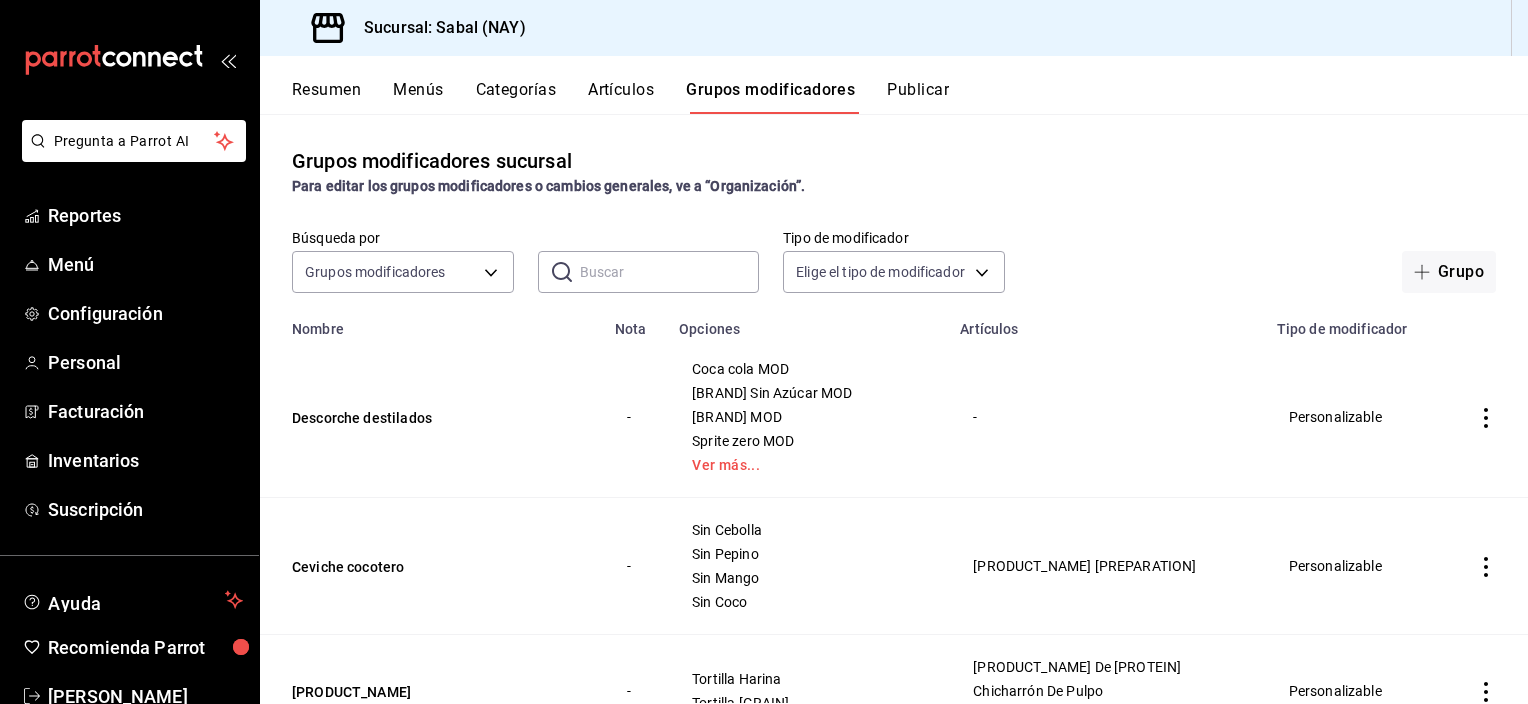 click at bounding box center [670, 272] 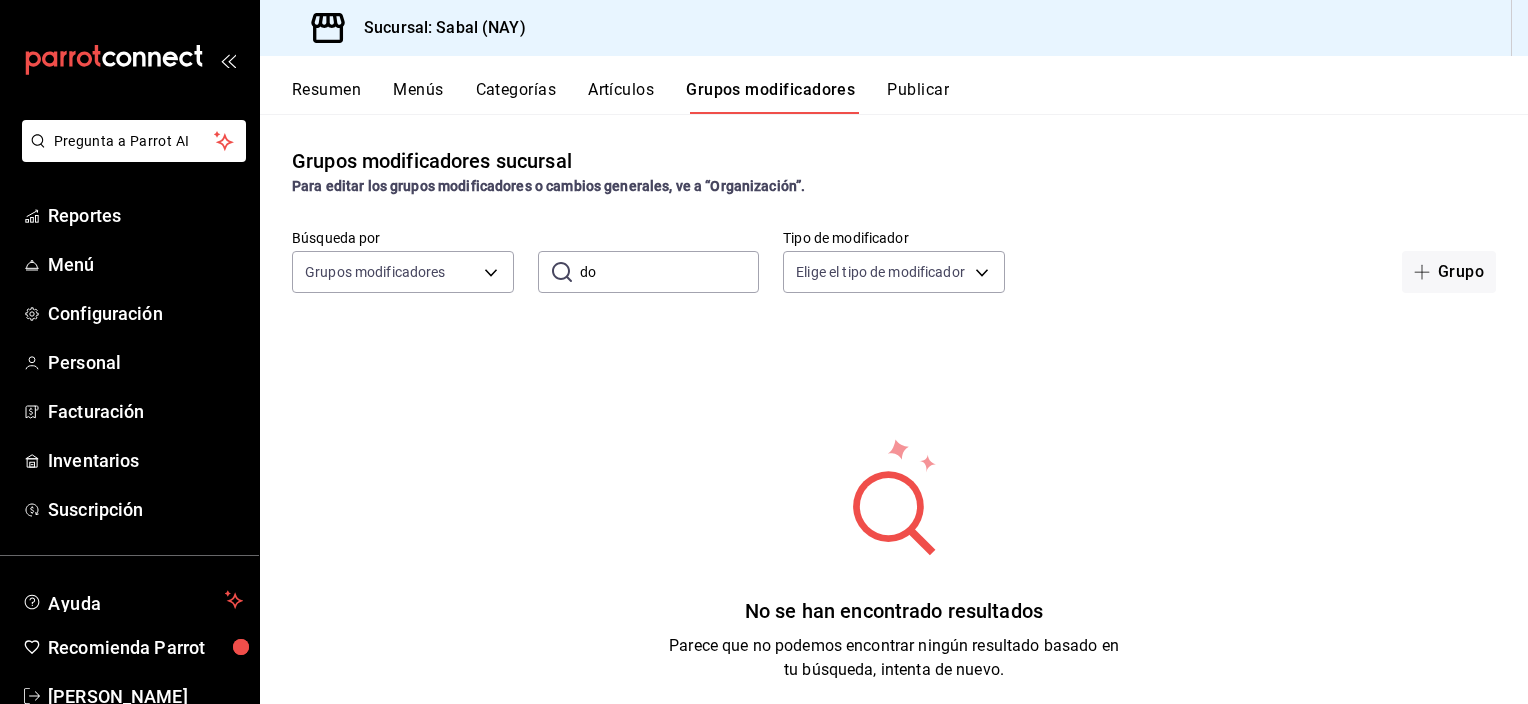 type on "d" 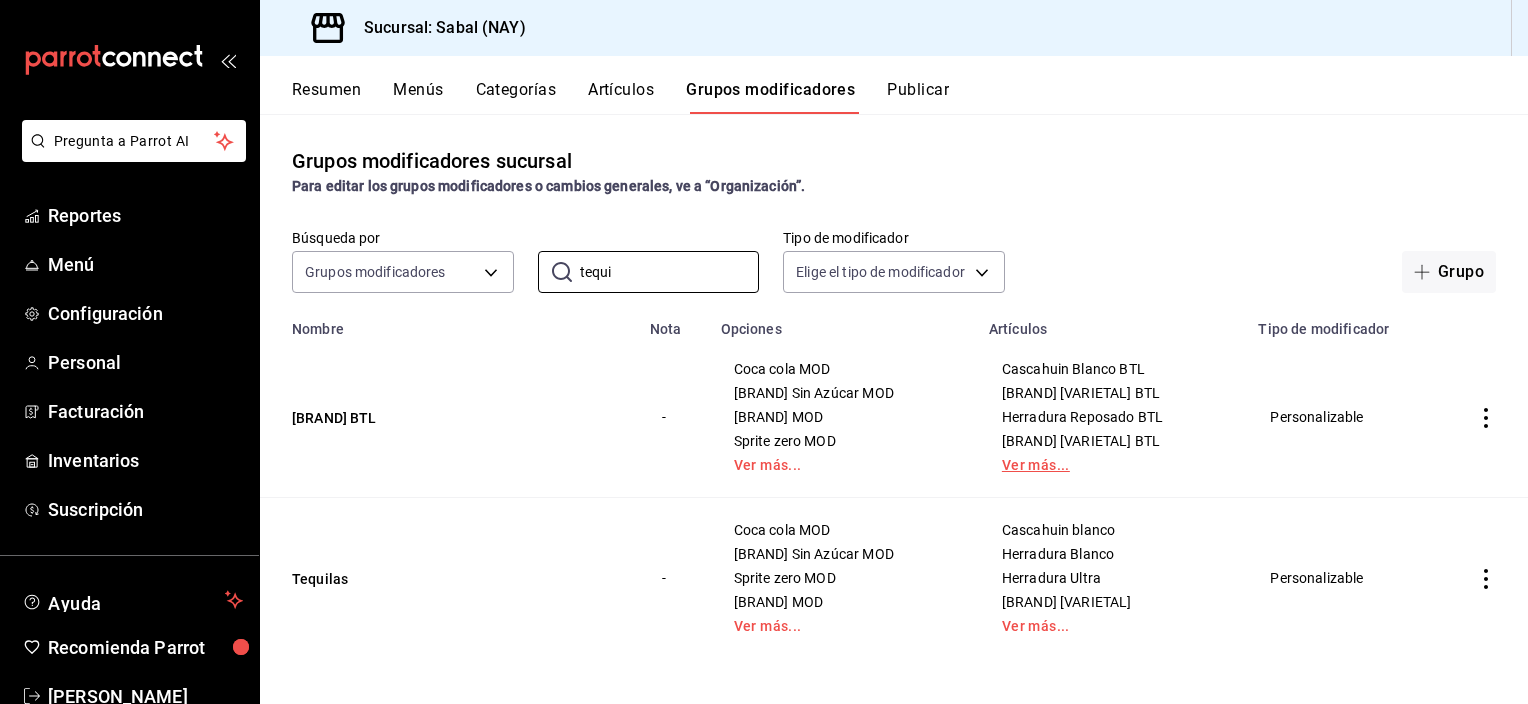 type on "tequi" 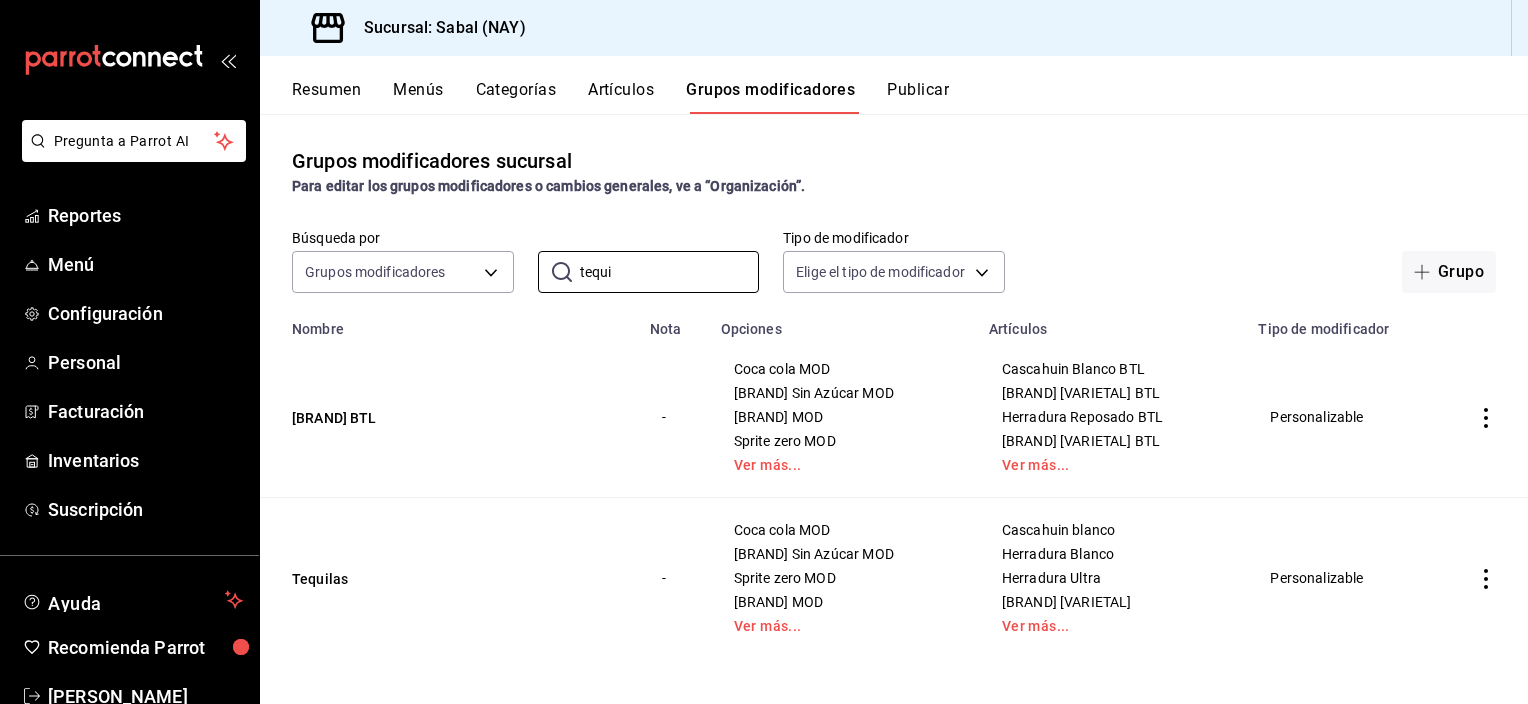 click on "Ver más..." at bounding box center (1112, 465) 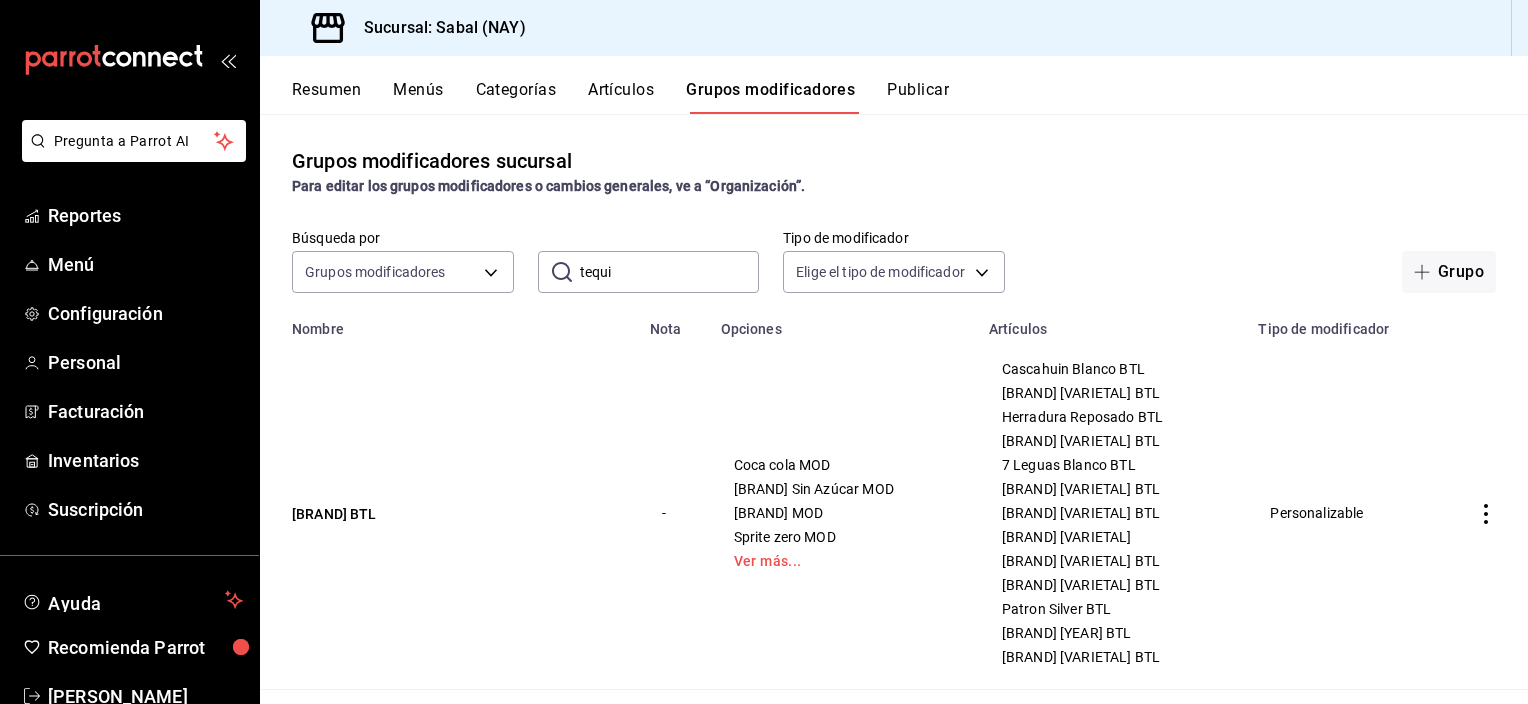 click 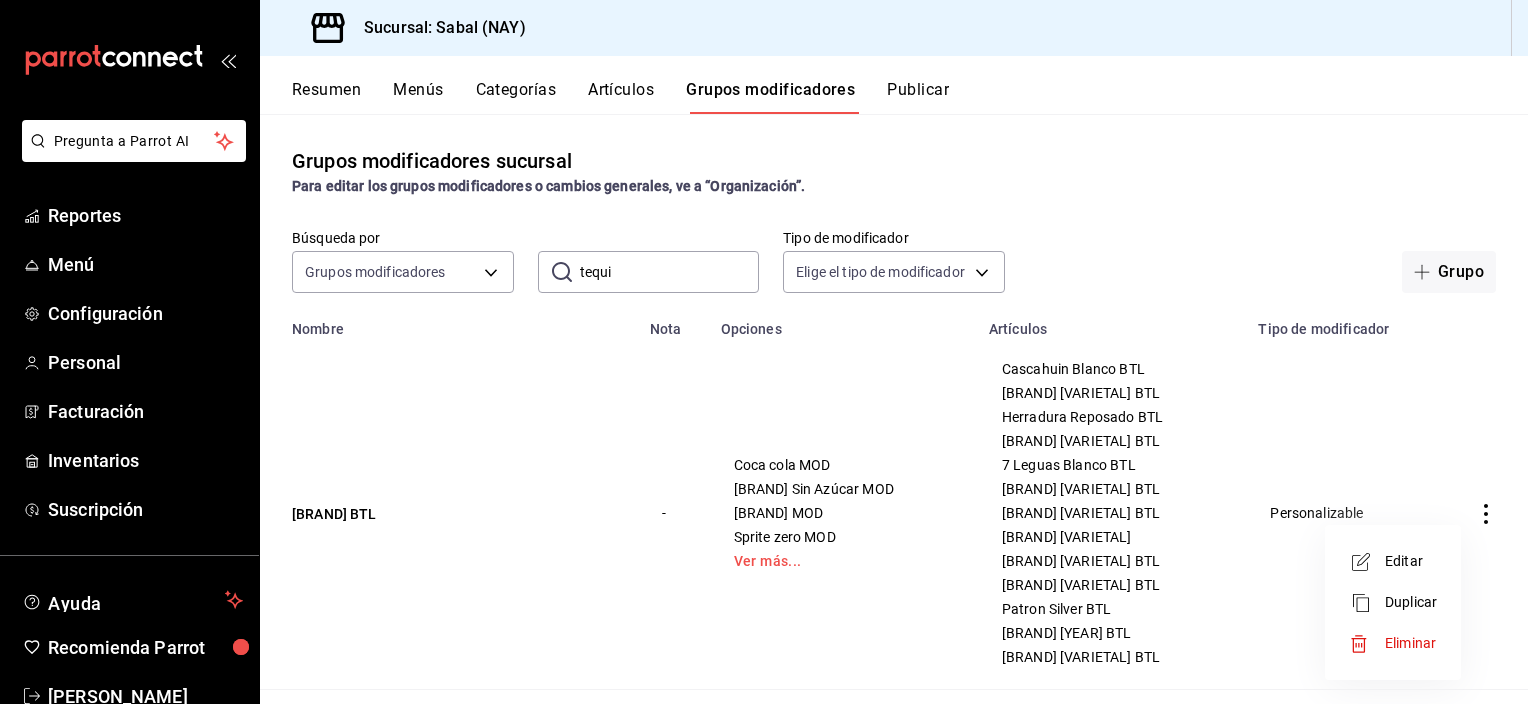 drag, startPoint x: 1366, startPoint y: 561, endPoint x: 1168, endPoint y: 572, distance: 198.30531 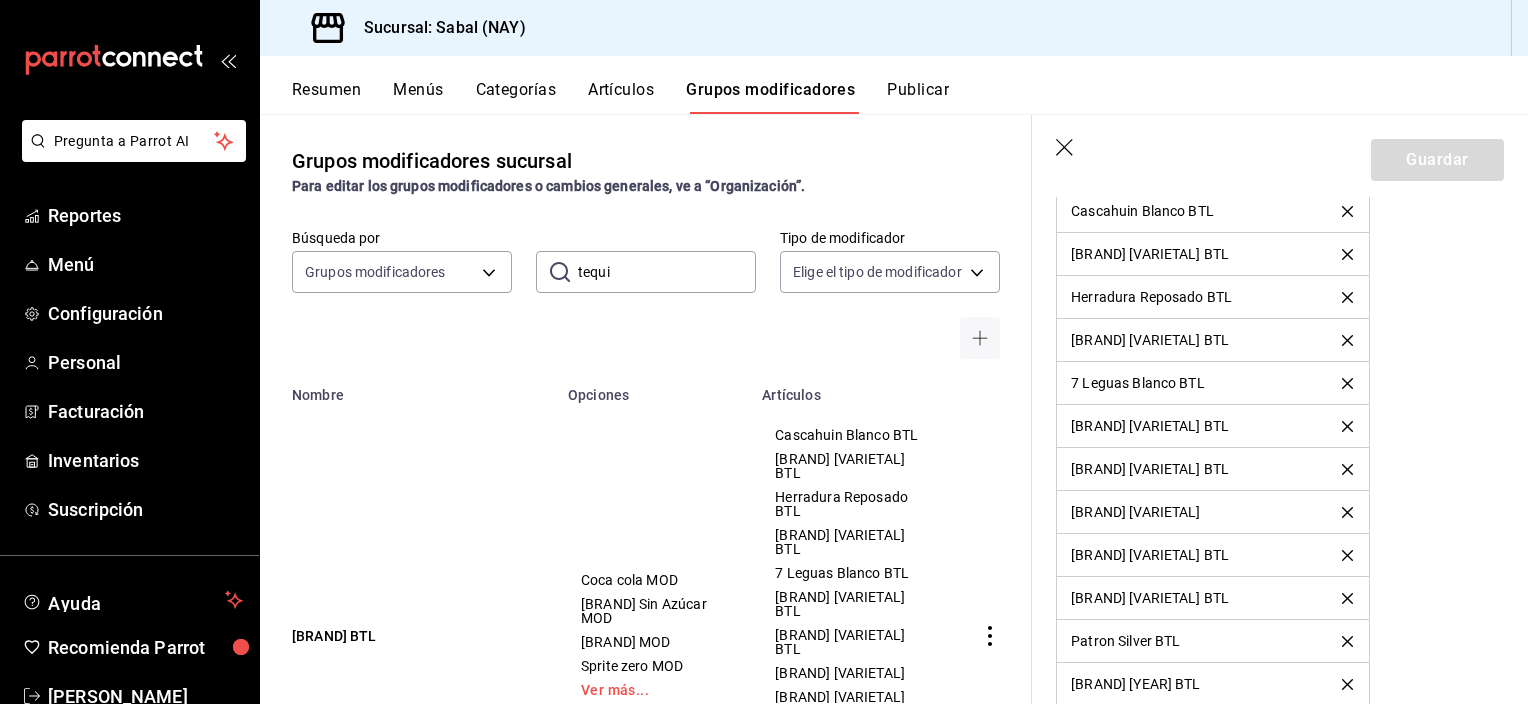scroll, scrollTop: 1900, scrollLeft: 0, axis: vertical 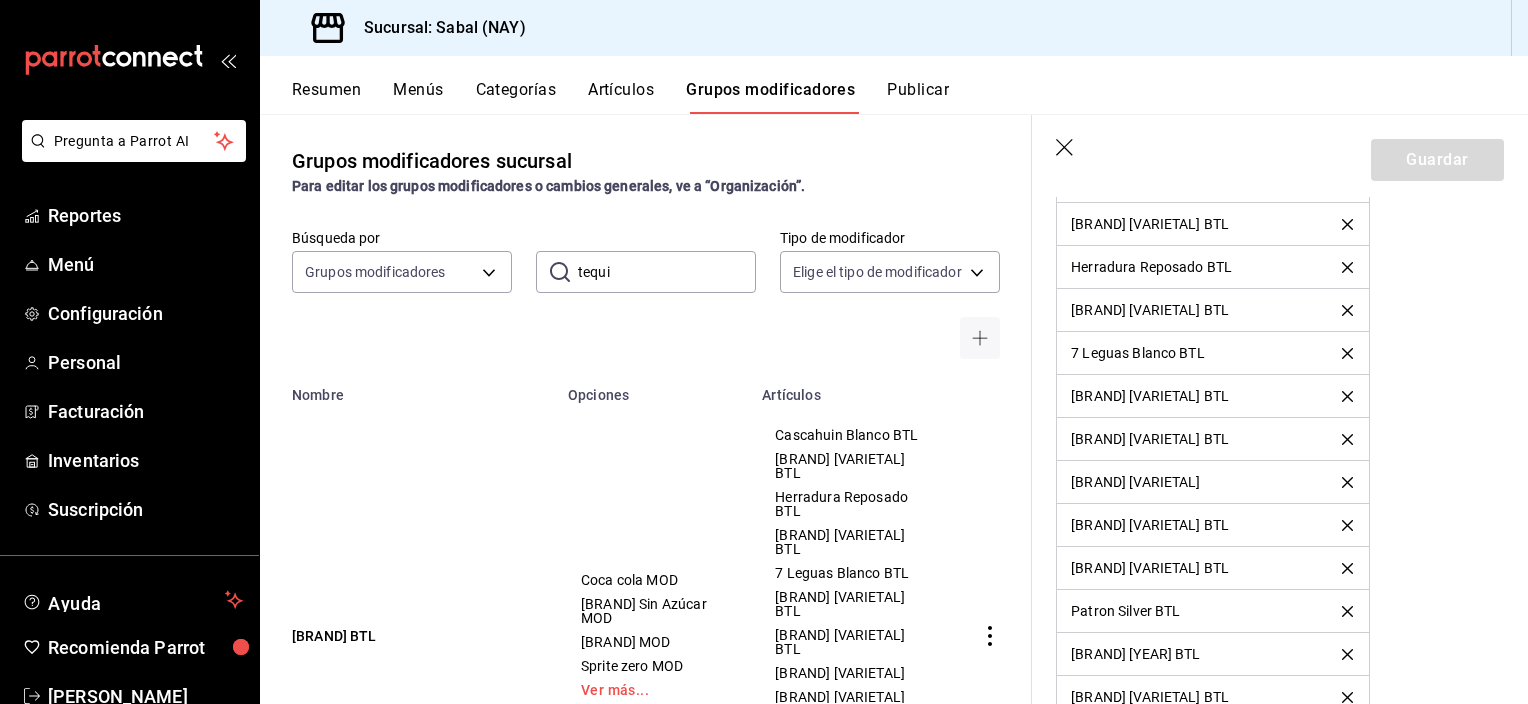 click 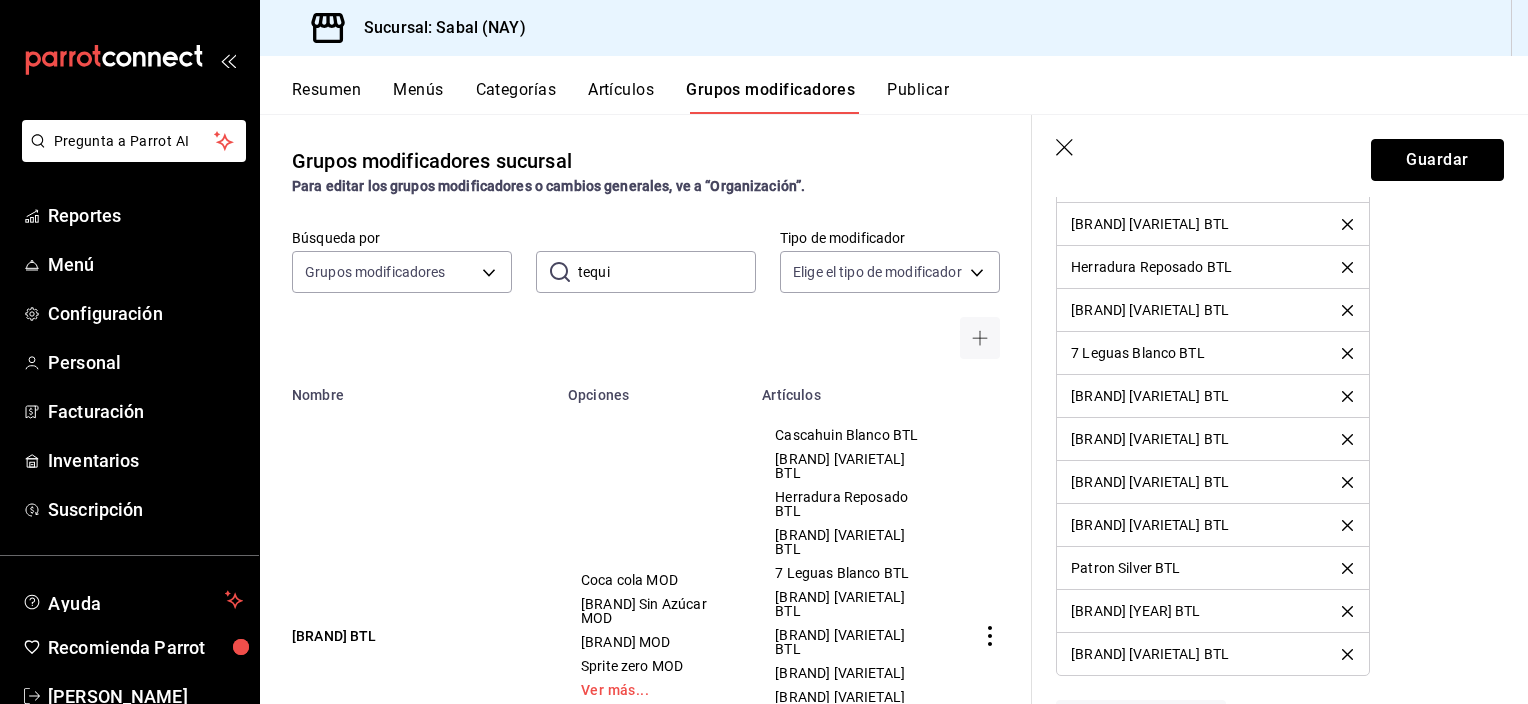 click on "Guardar" at bounding box center [1437, 160] 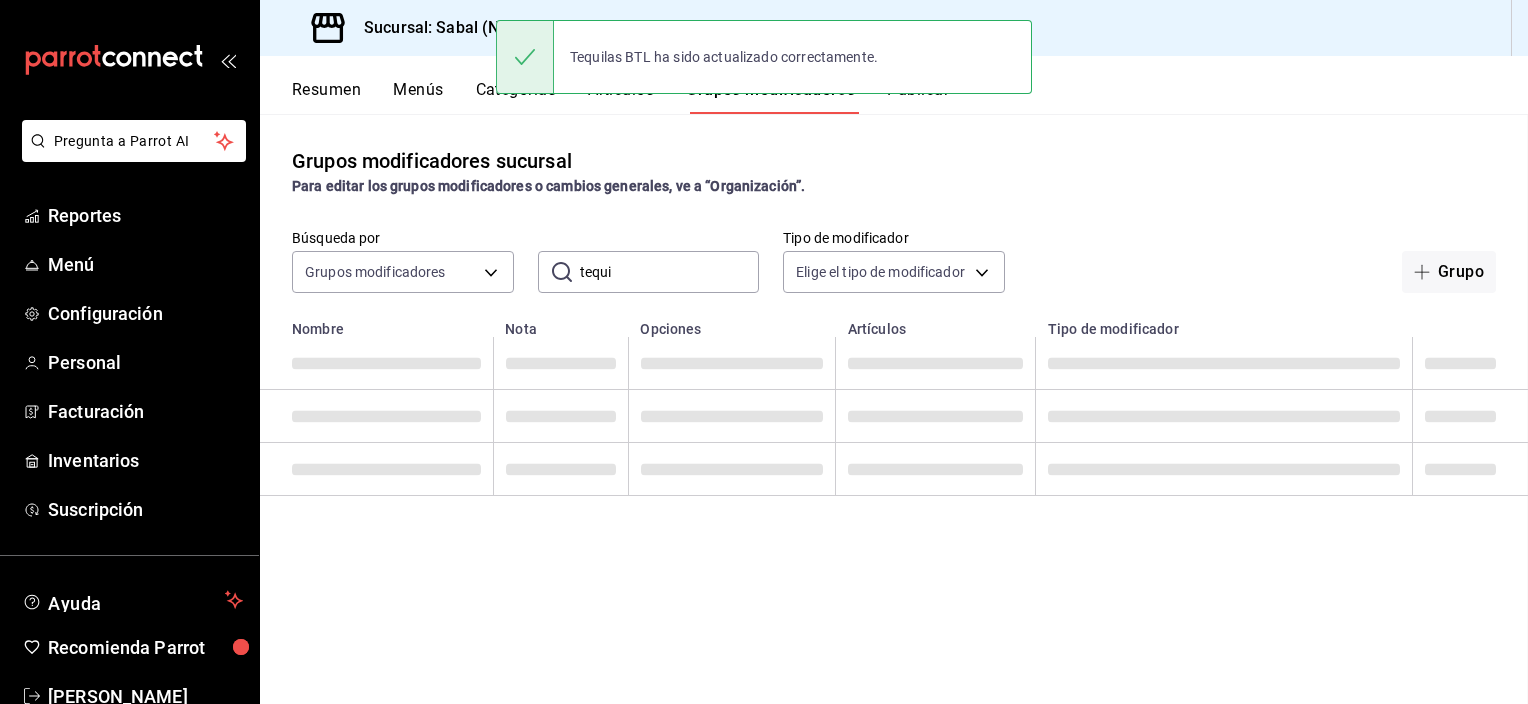 scroll, scrollTop: 0, scrollLeft: 0, axis: both 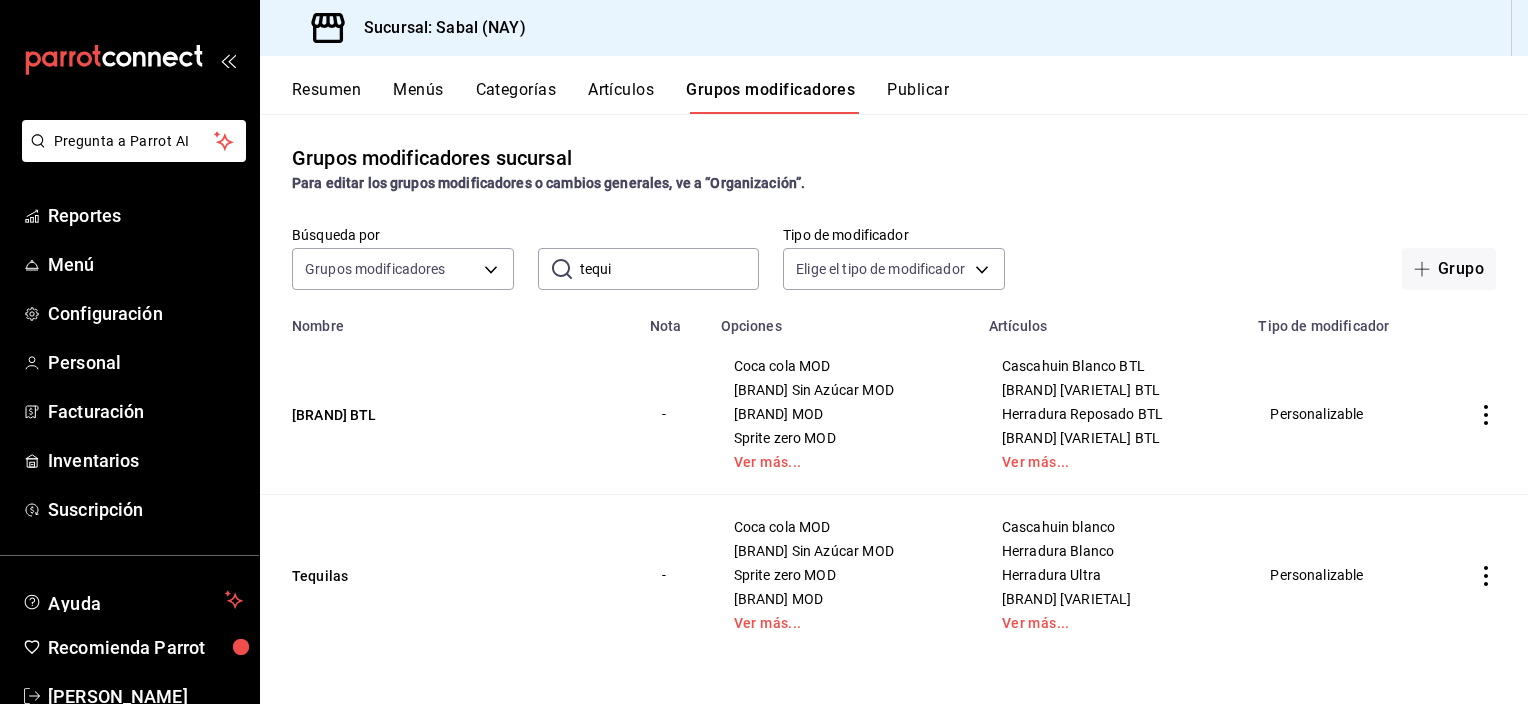 drag, startPoint x: 1029, startPoint y: 463, endPoint x: 1035, endPoint y: 453, distance: 11.661903 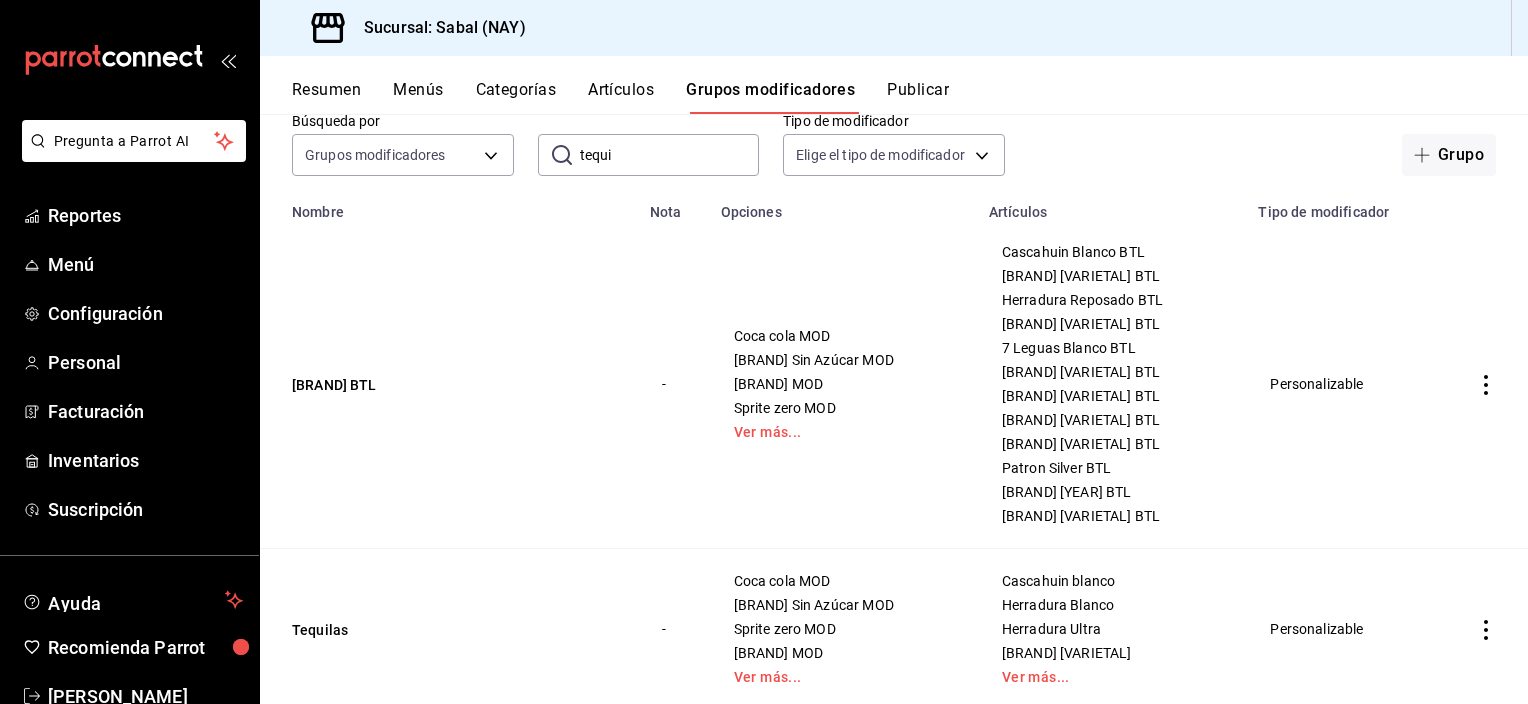 scroll, scrollTop: 171, scrollLeft: 0, axis: vertical 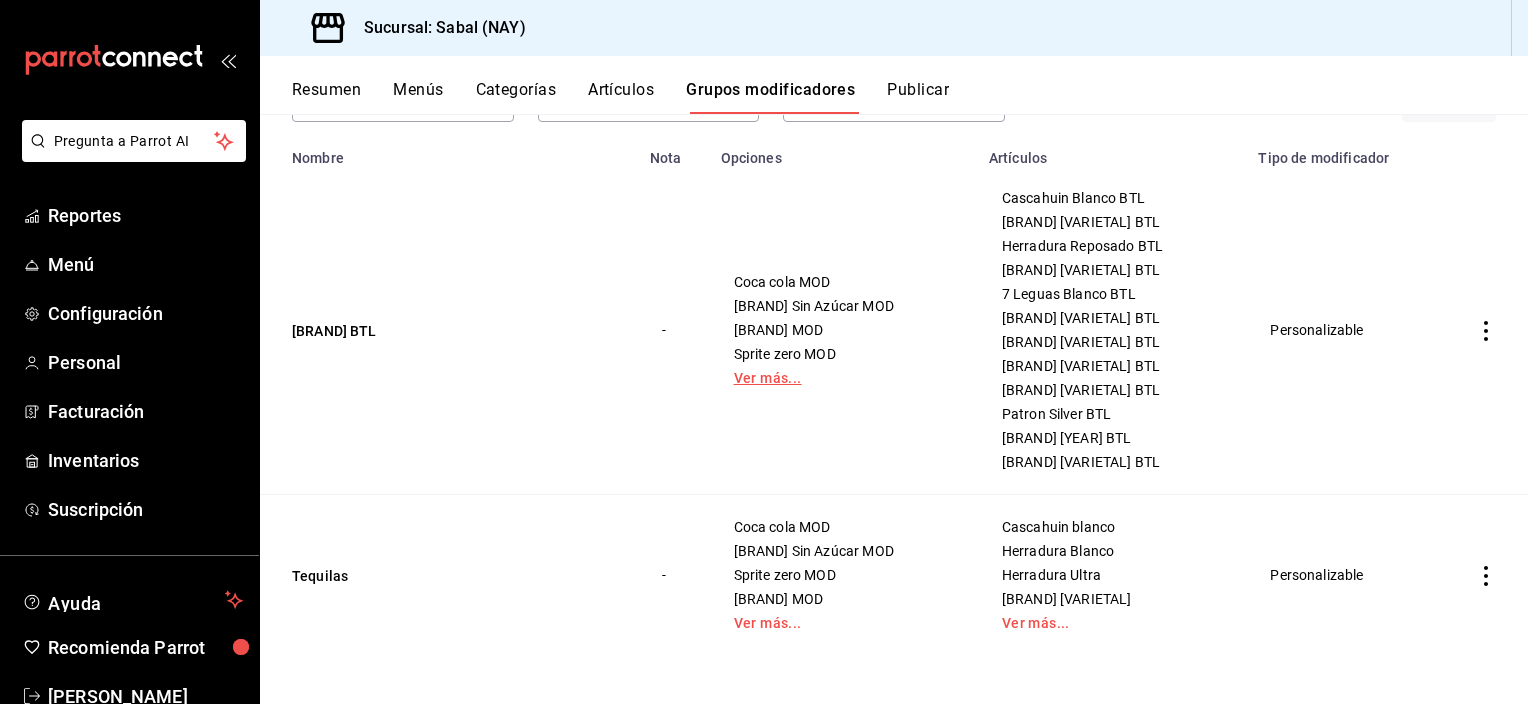 click on "Ver más..." at bounding box center [843, 378] 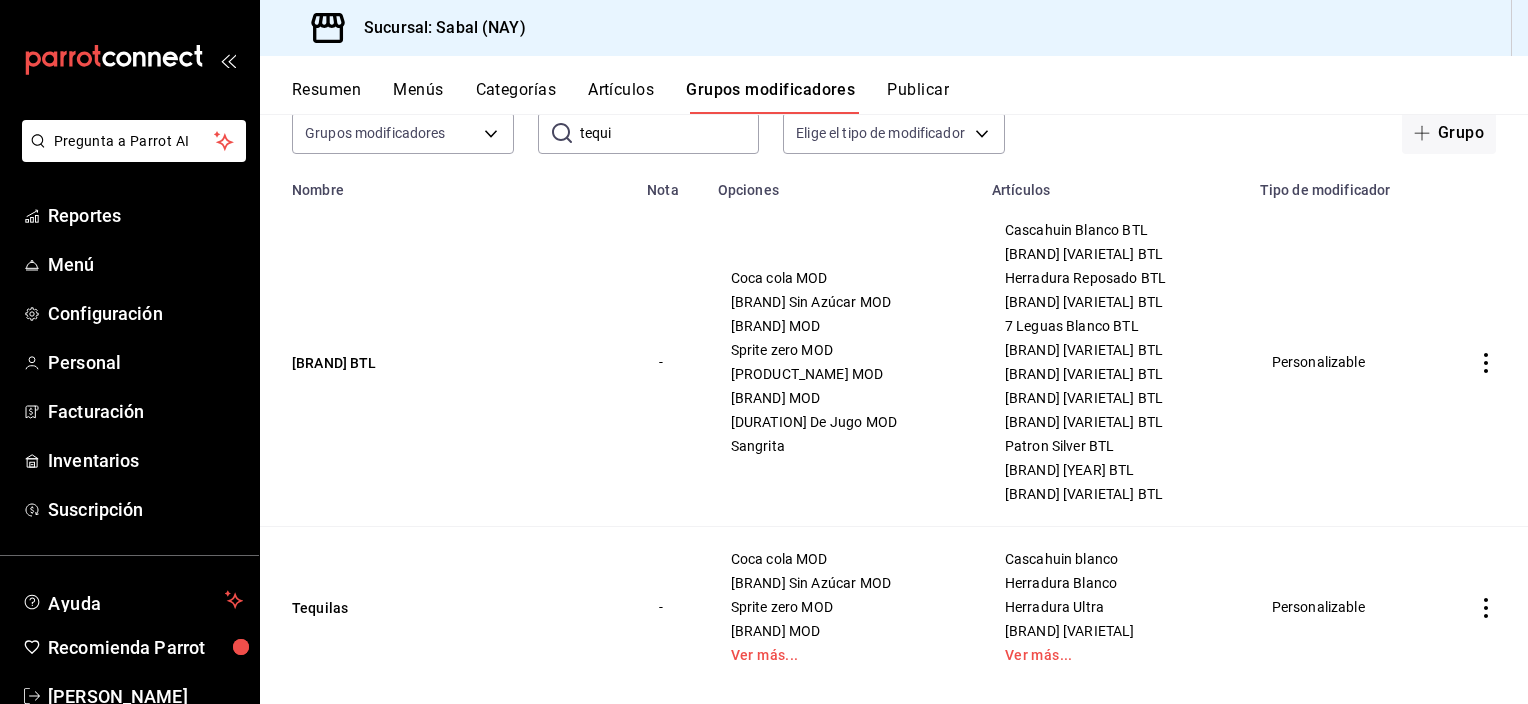 scroll, scrollTop: 171, scrollLeft: 0, axis: vertical 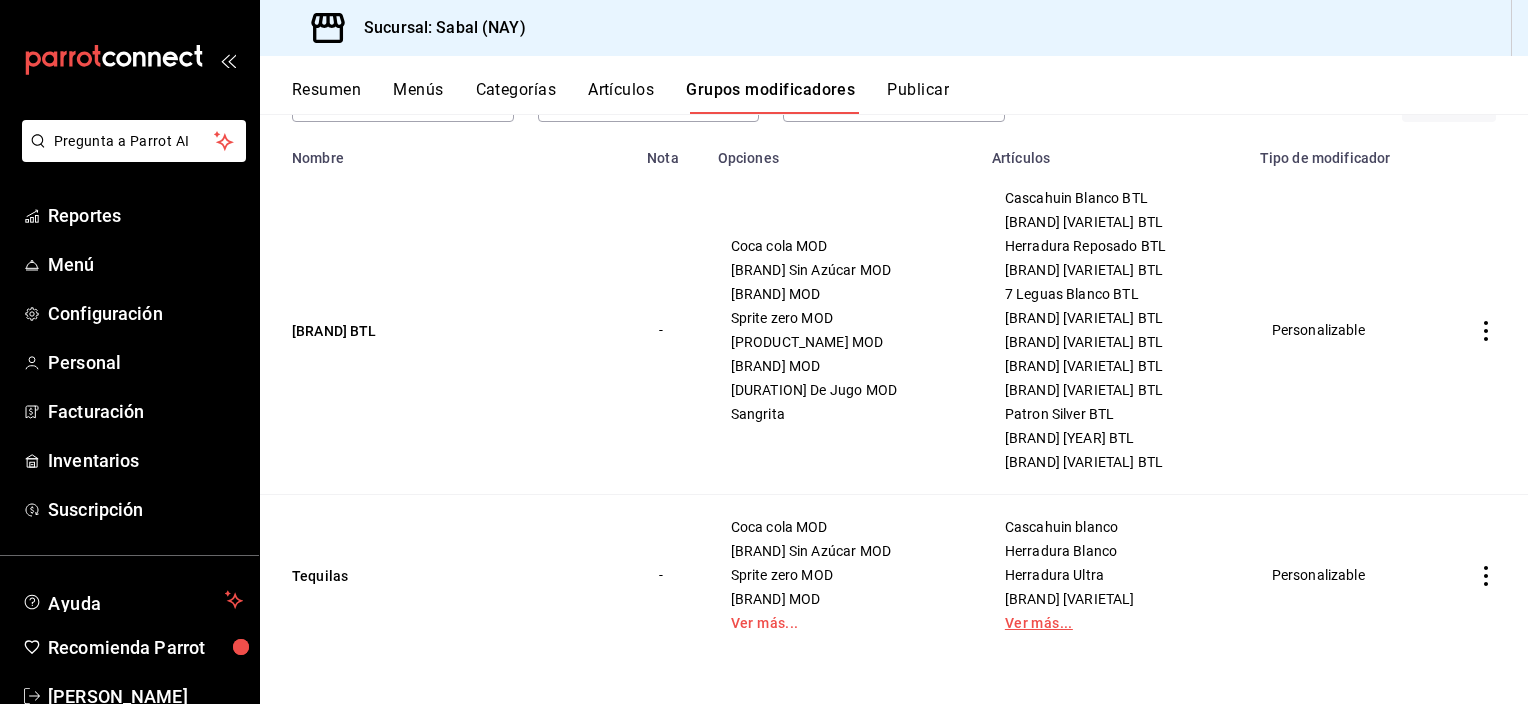 click on "Ver más..." at bounding box center [1114, 623] 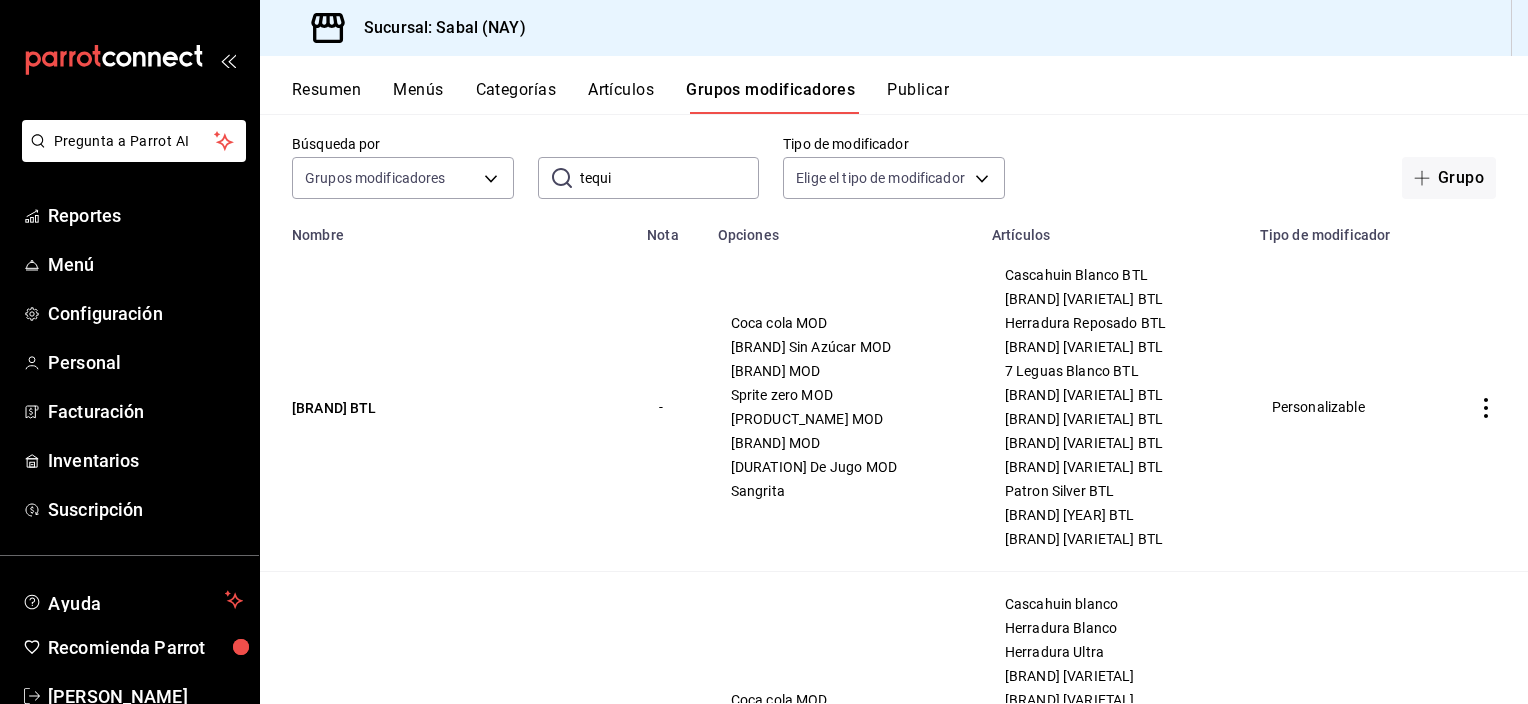 scroll, scrollTop: 63, scrollLeft: 0, axis: vertical 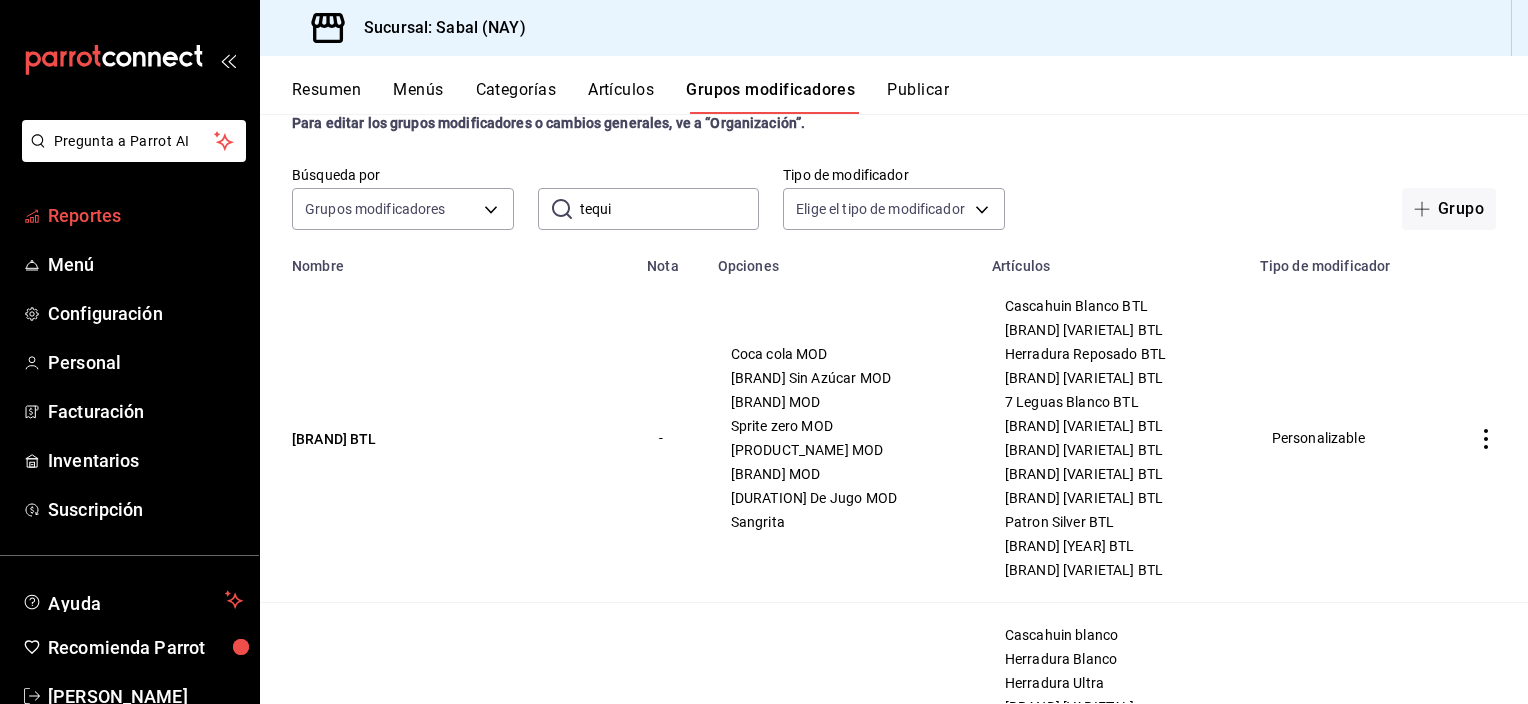 click on "Reportes" at bounding box center (145, 215) 